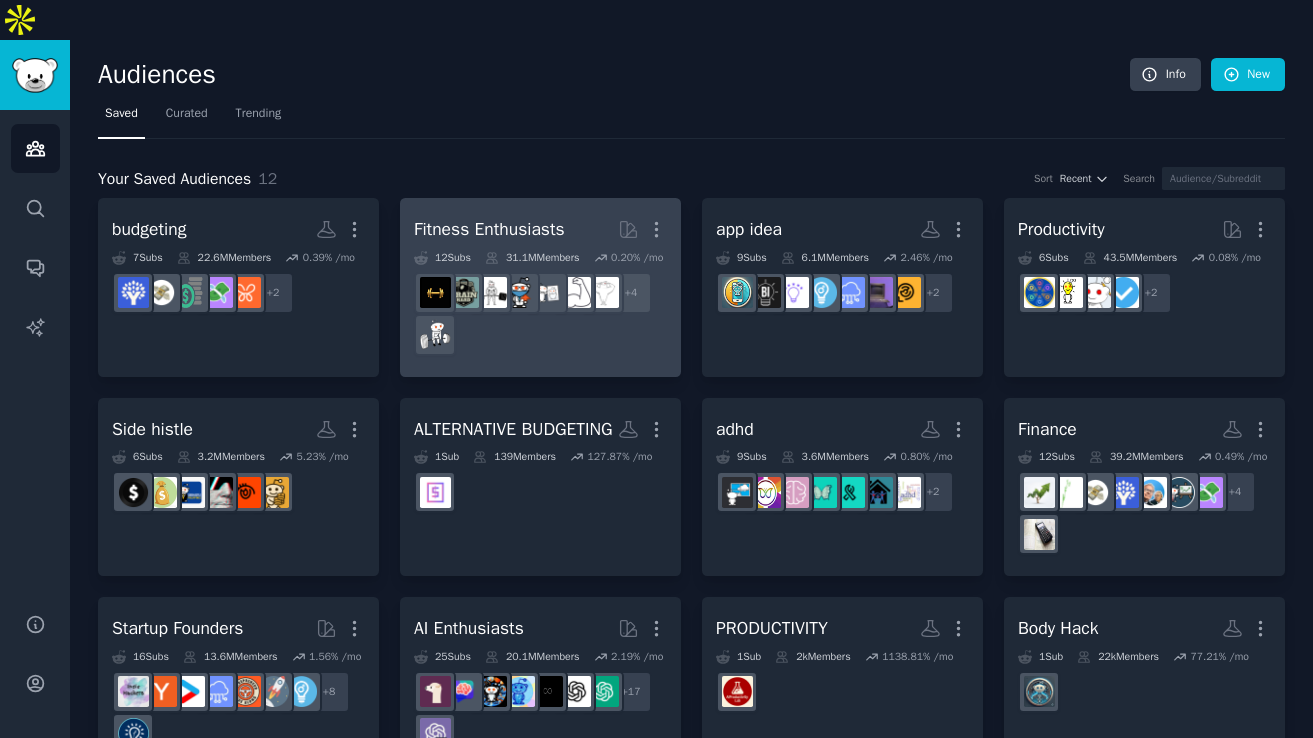 scroll, scrollTop: 0, scrollLeft: 0, axis: both 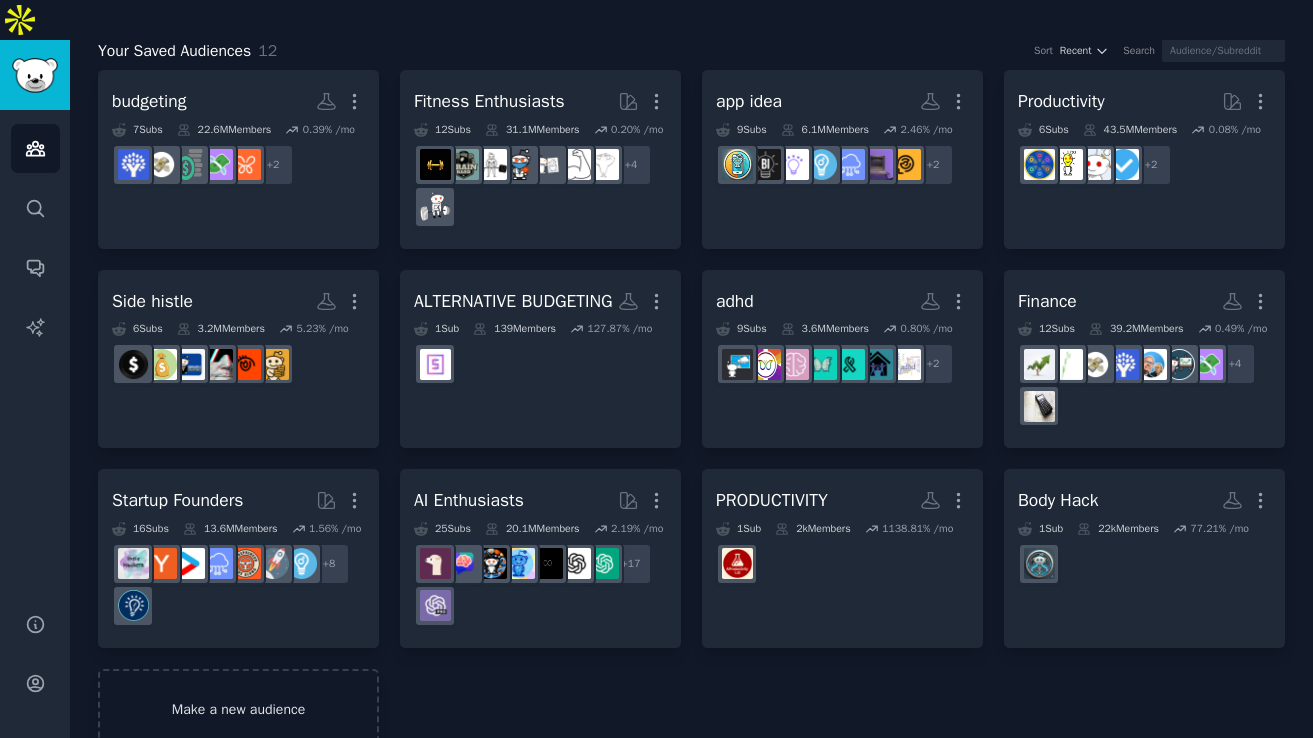 click on "Make a new audience" at bounding box center [238, 709] 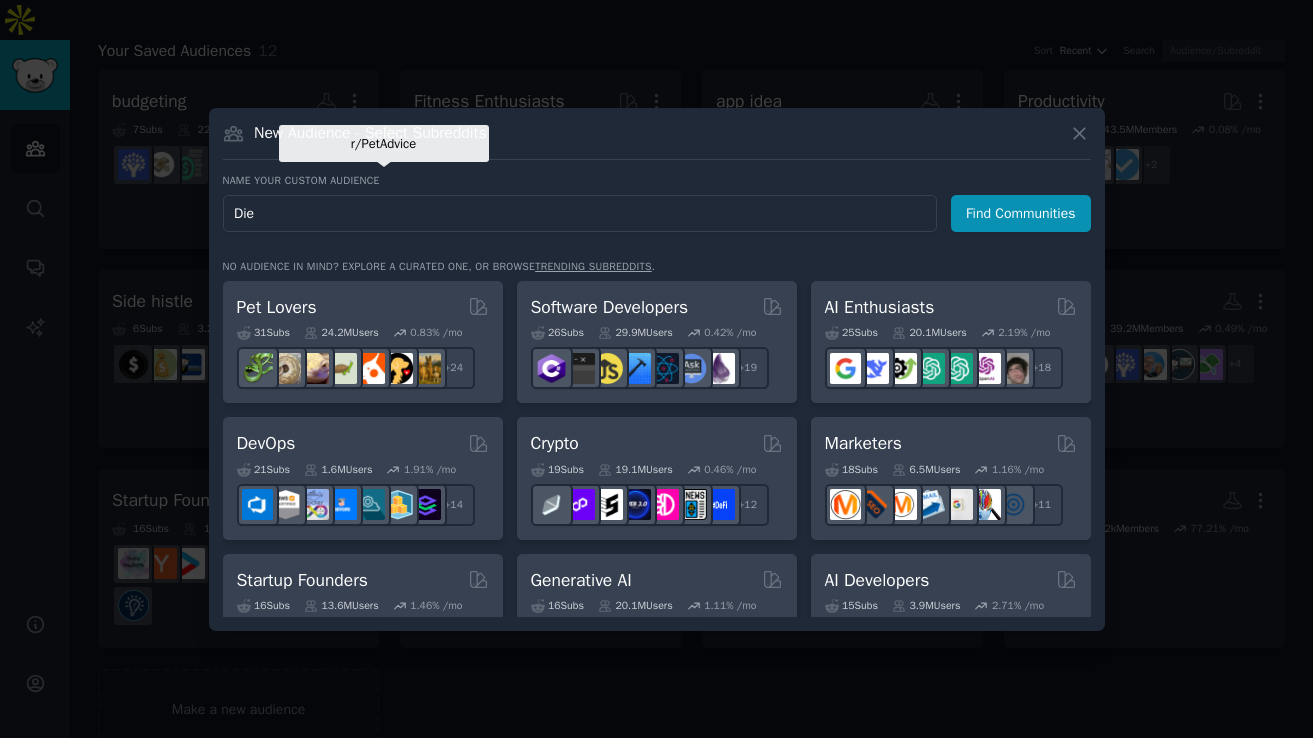 type on "Diet" 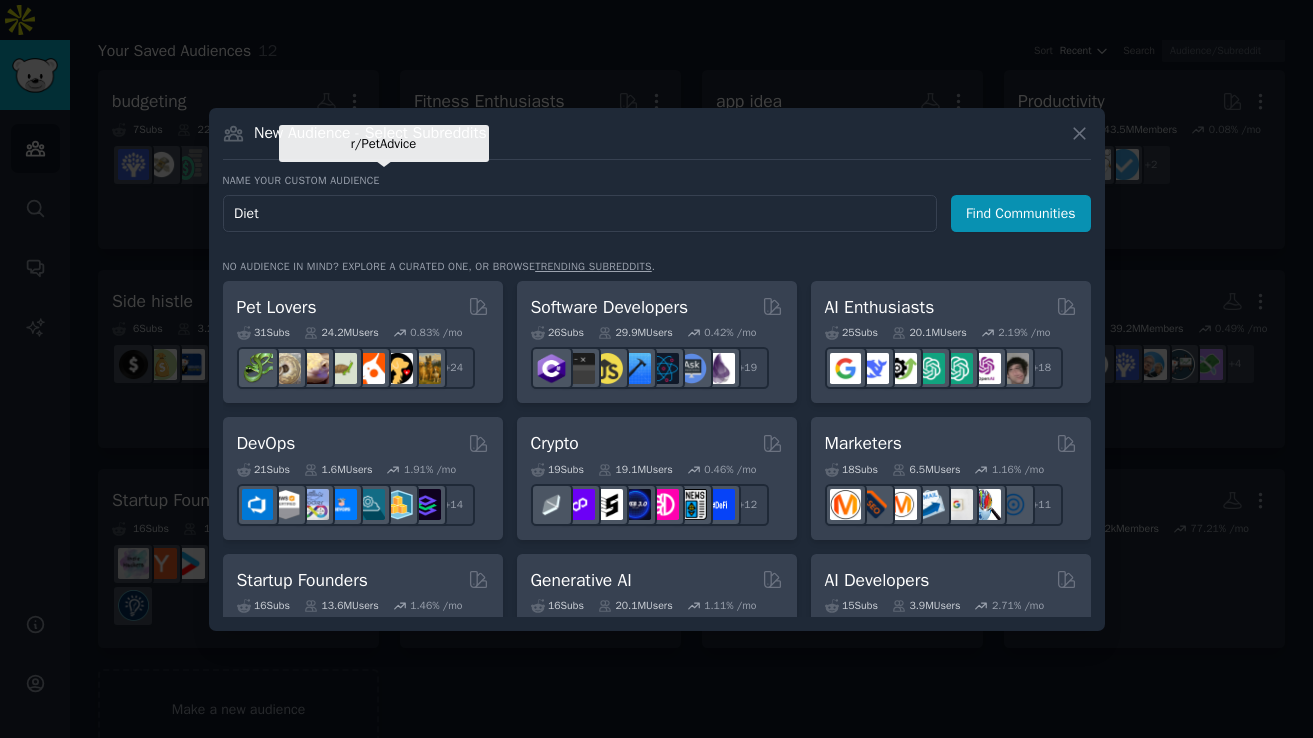 click on "Find Communities" at bounding box center [1021, 213] 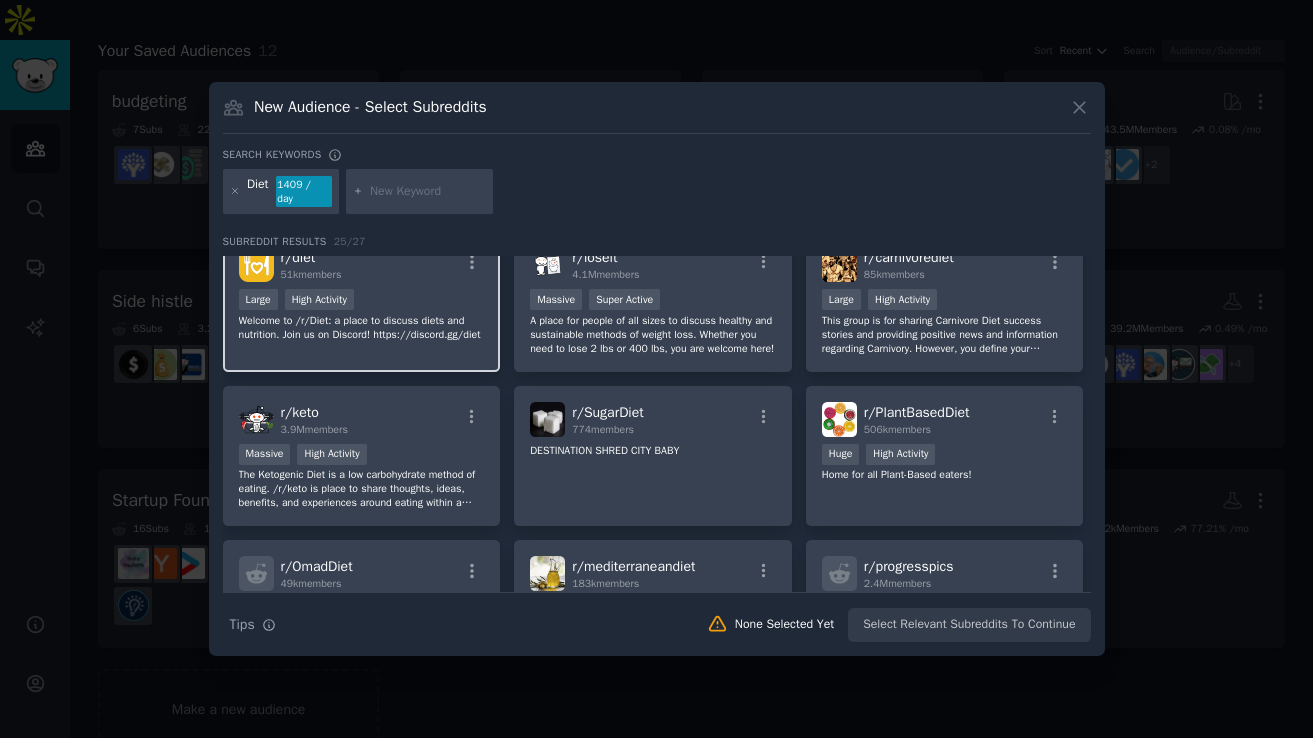 scroll, scrollTop: 1, scrollLeft: 0, axis: vertical 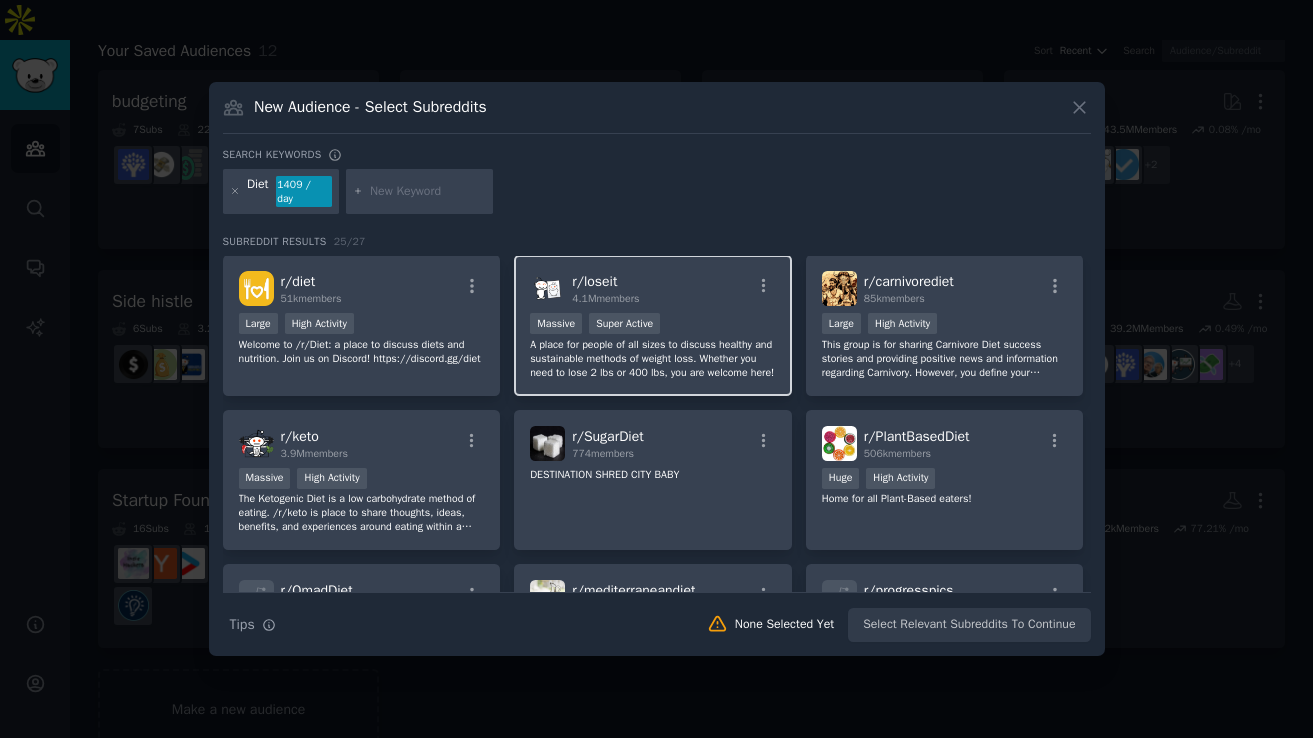 click on "r/ loseit 4.1M members" at bounding box center (653, 288) 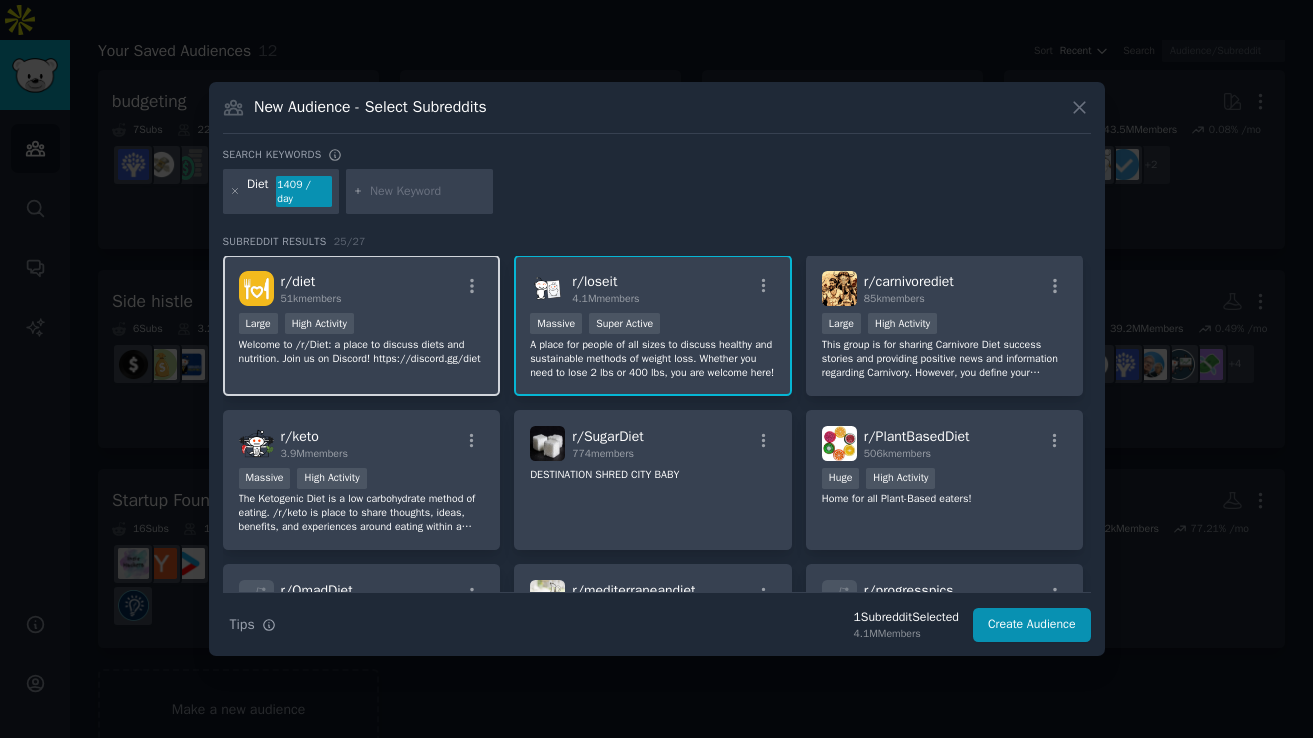 click on "r/ diet 51k  members" at bounding box center [362, 288] 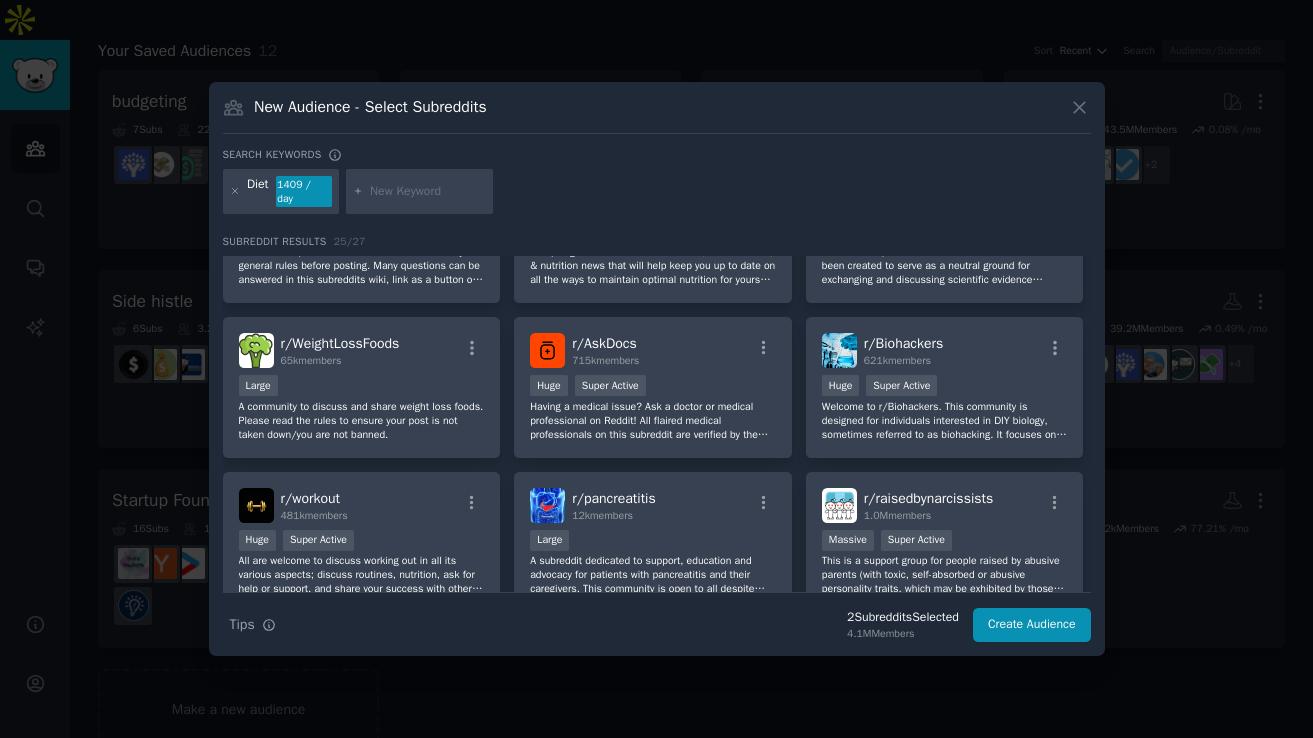 scroll, scrollTop: 867, scrollLeft: 0, axis: vertical 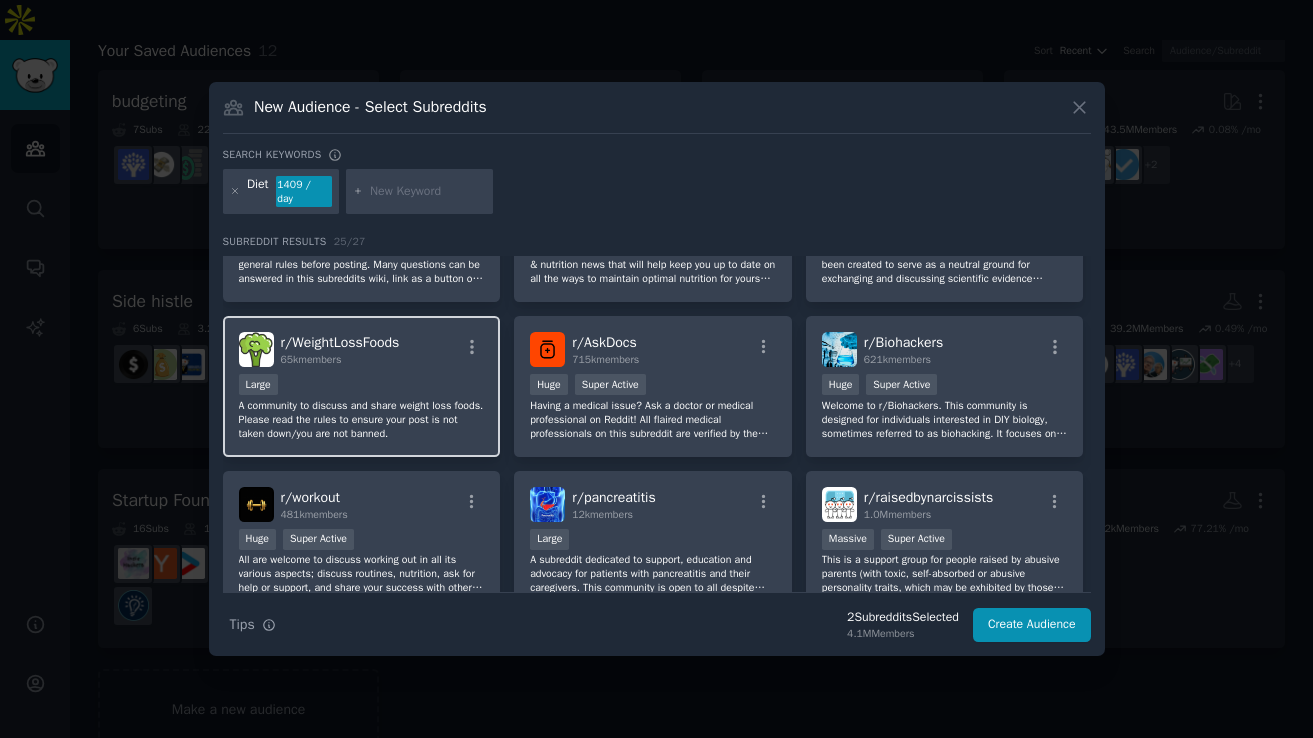 click on "Large" at bounding box center (362, 386) 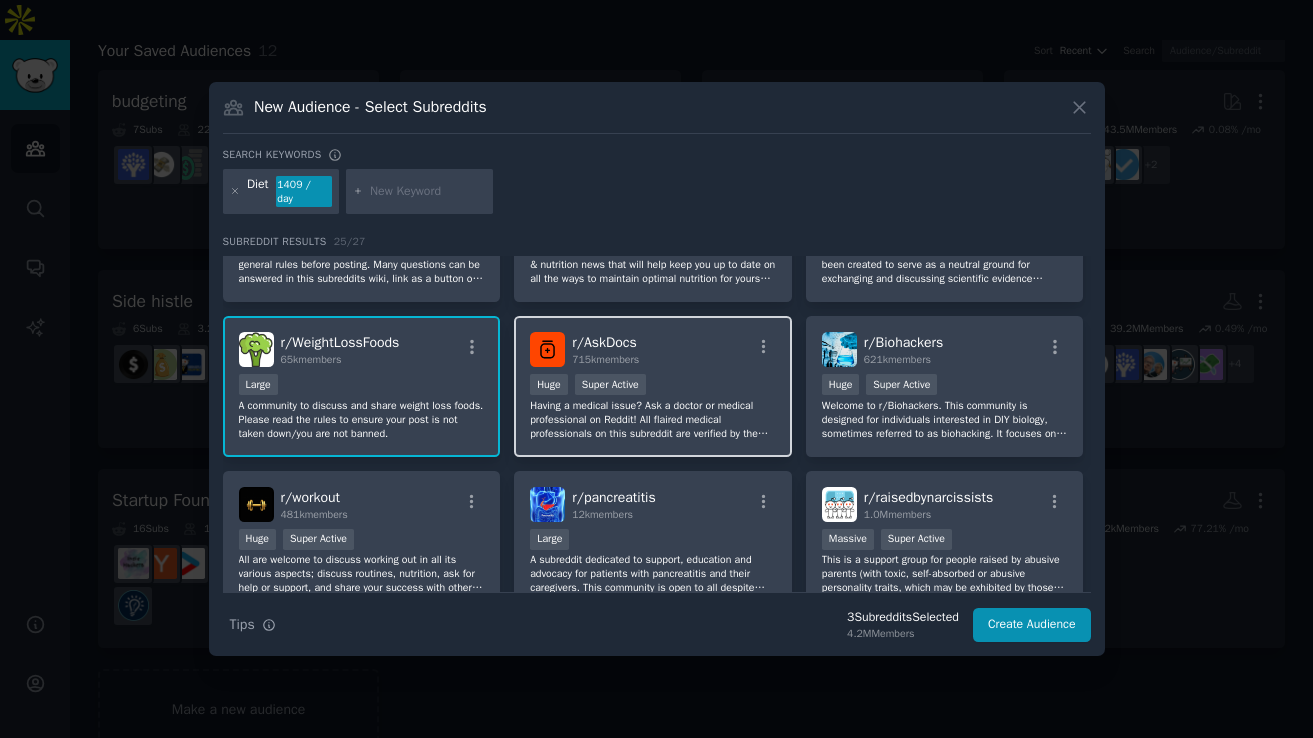 click on "r/ AskDocs 715k members" at bounding box center [653, 349] 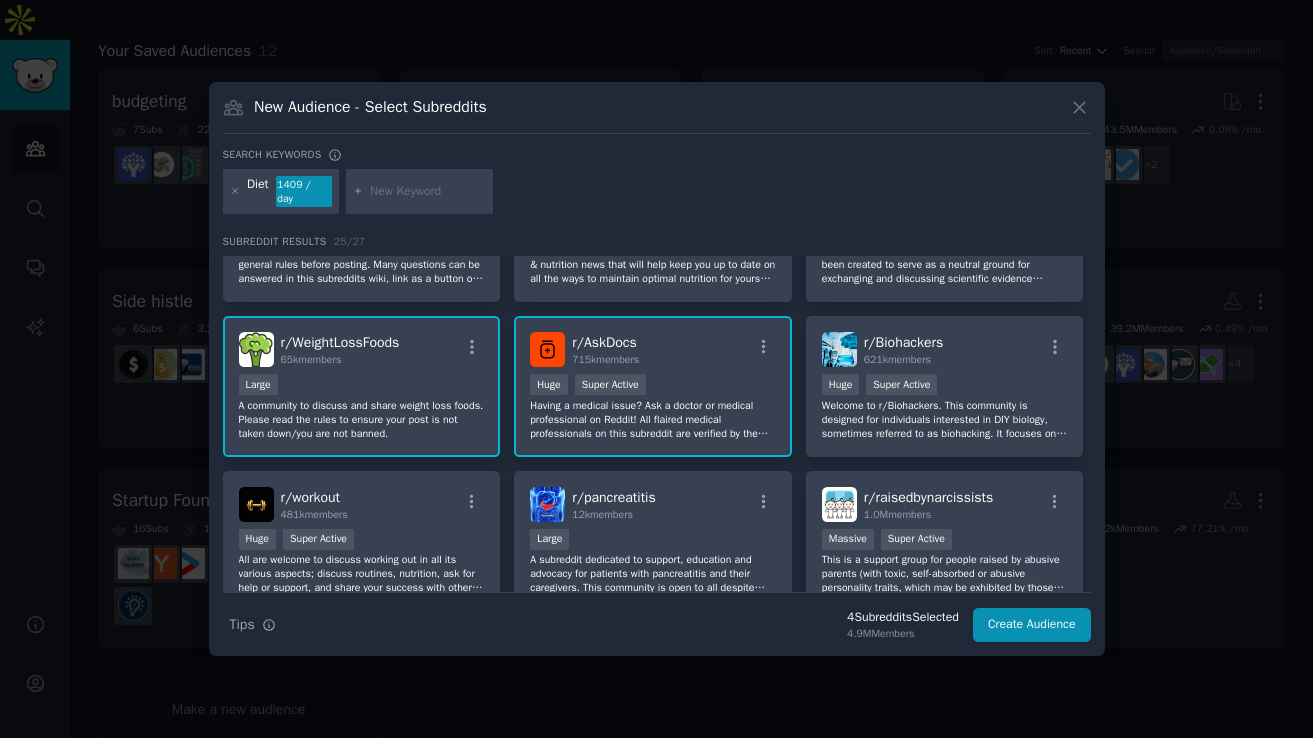 click at bounding box center (428, 192) 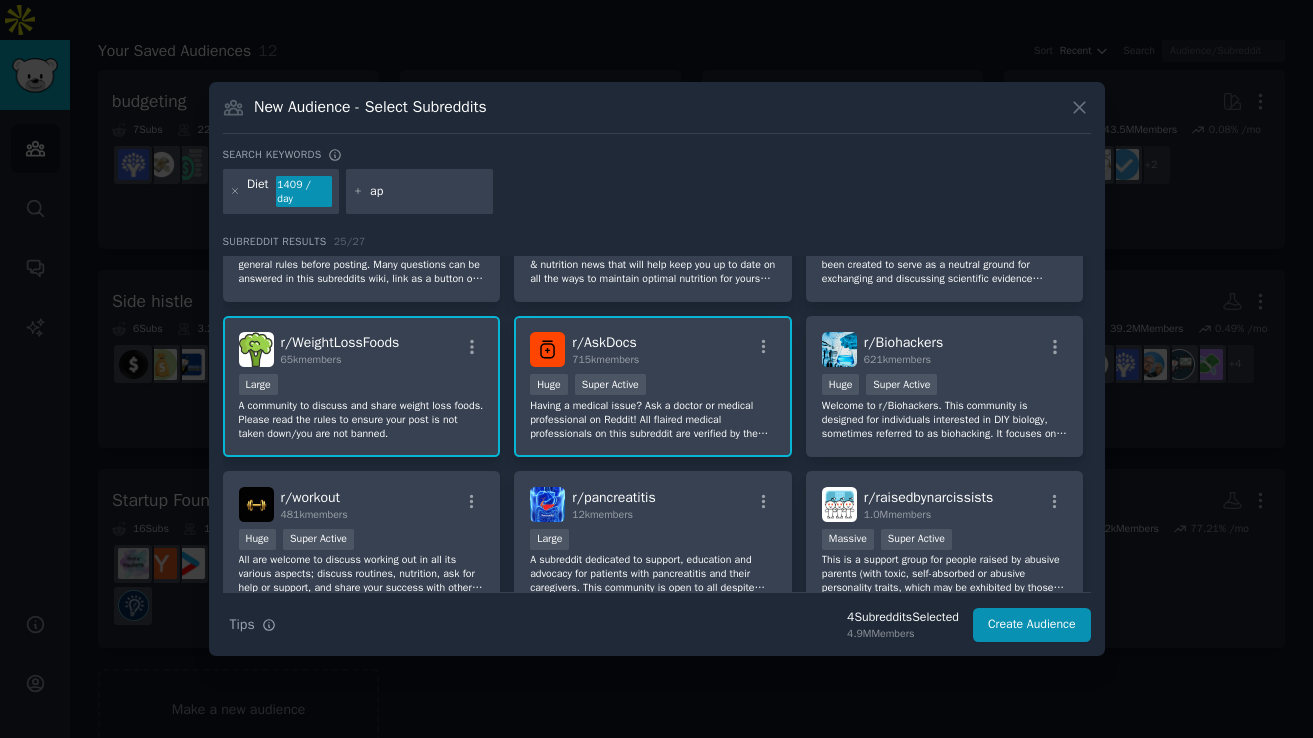 type on "app" 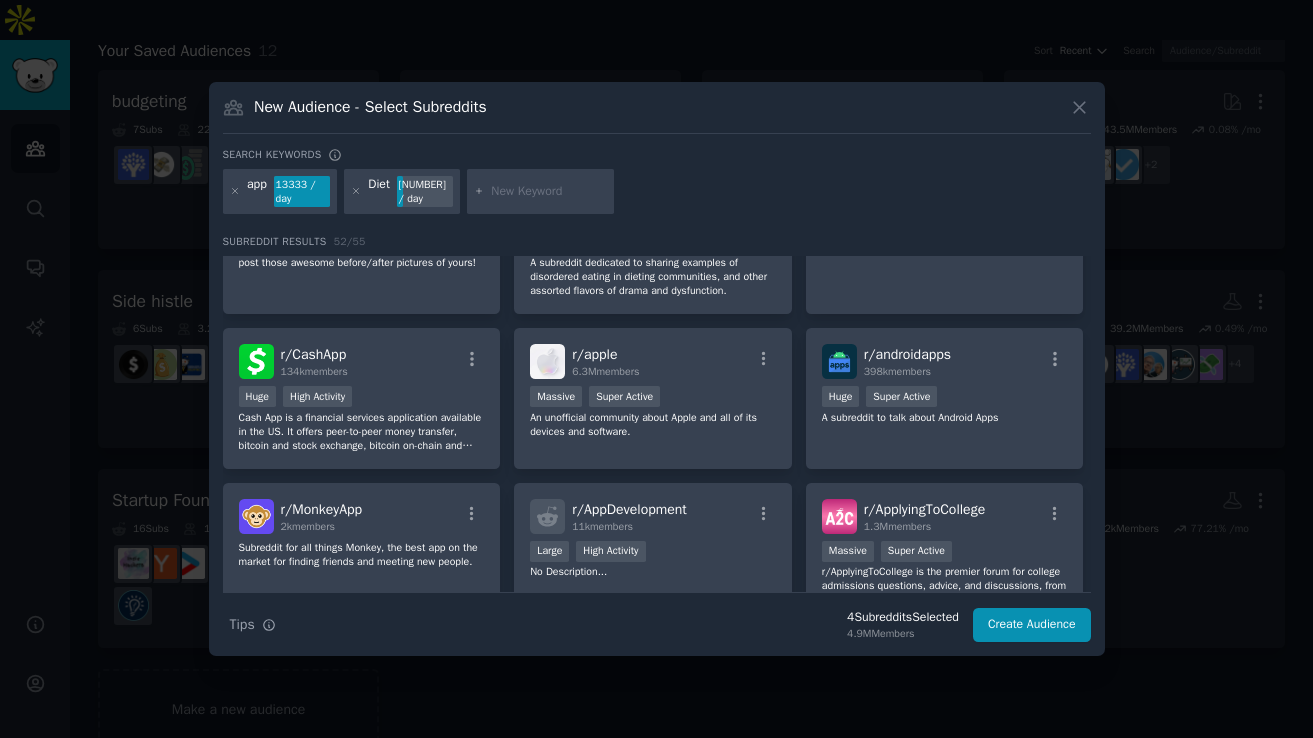 scroll, scrollTop: 550, scrollLeft: 0, axis: vertical 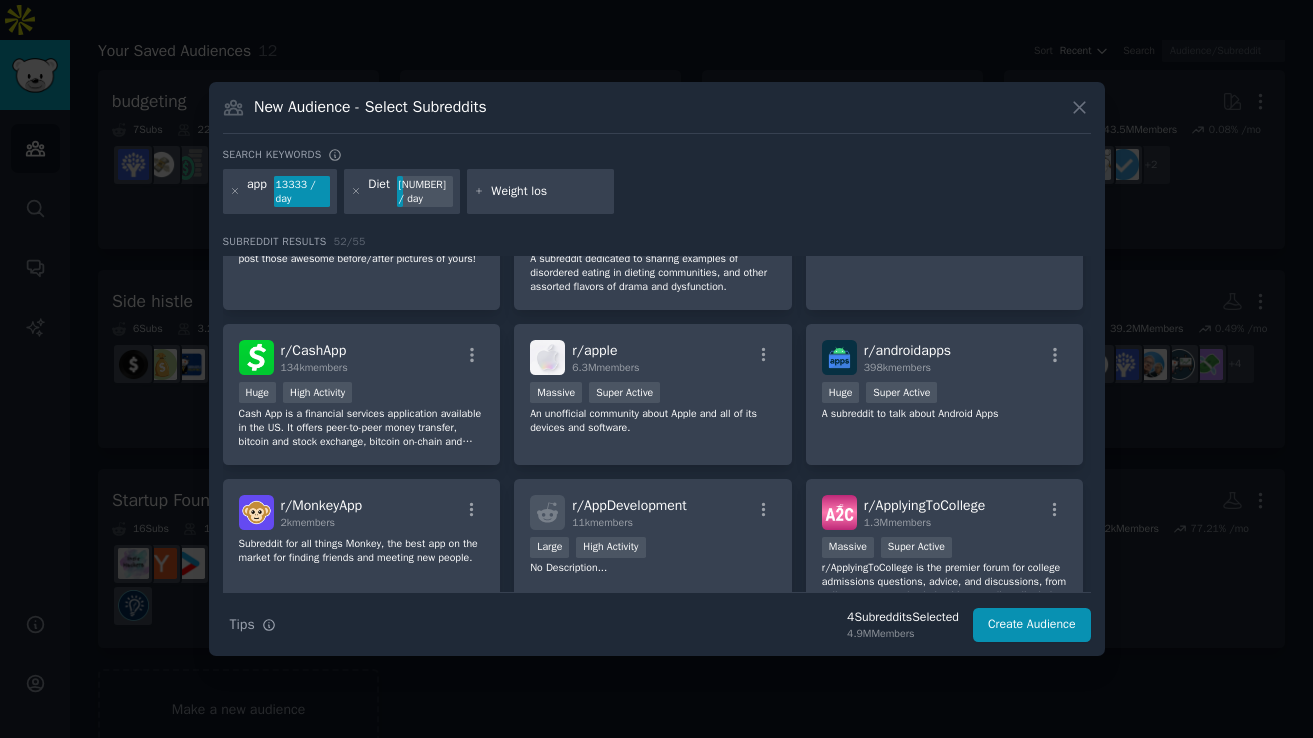type on "Weight loss" 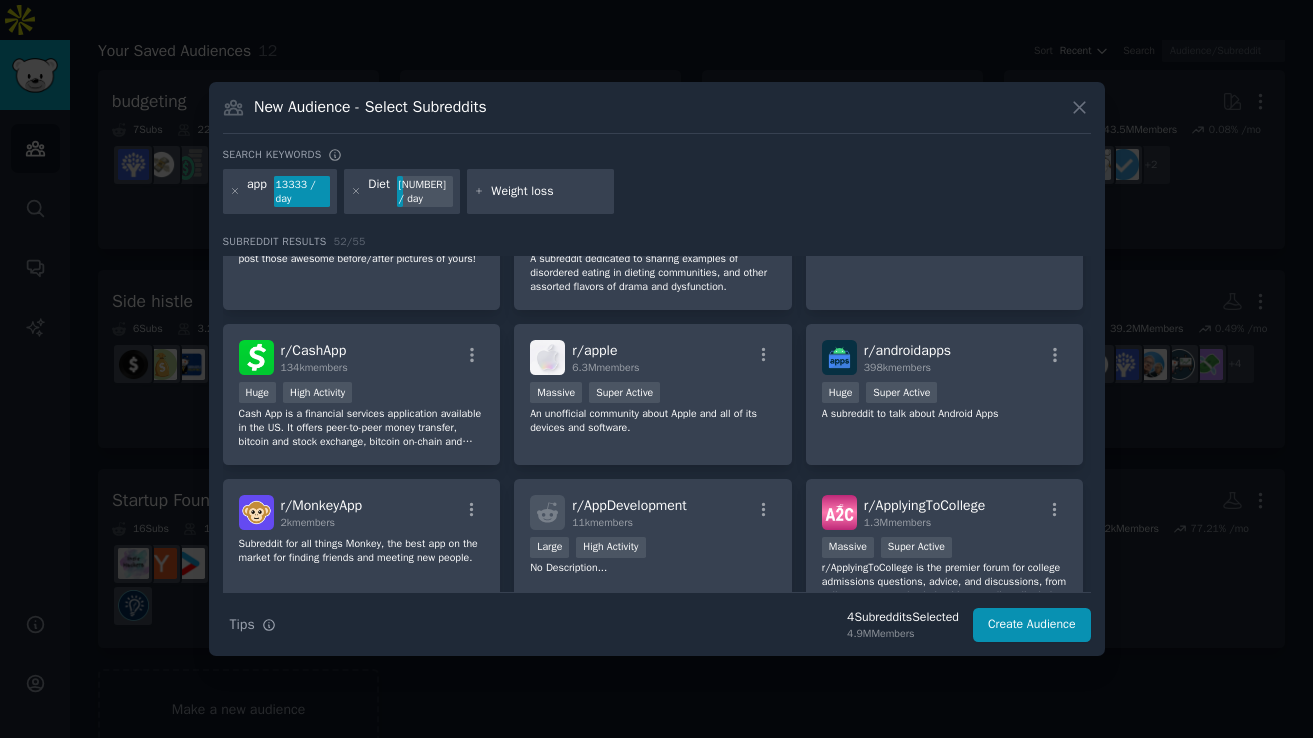 type 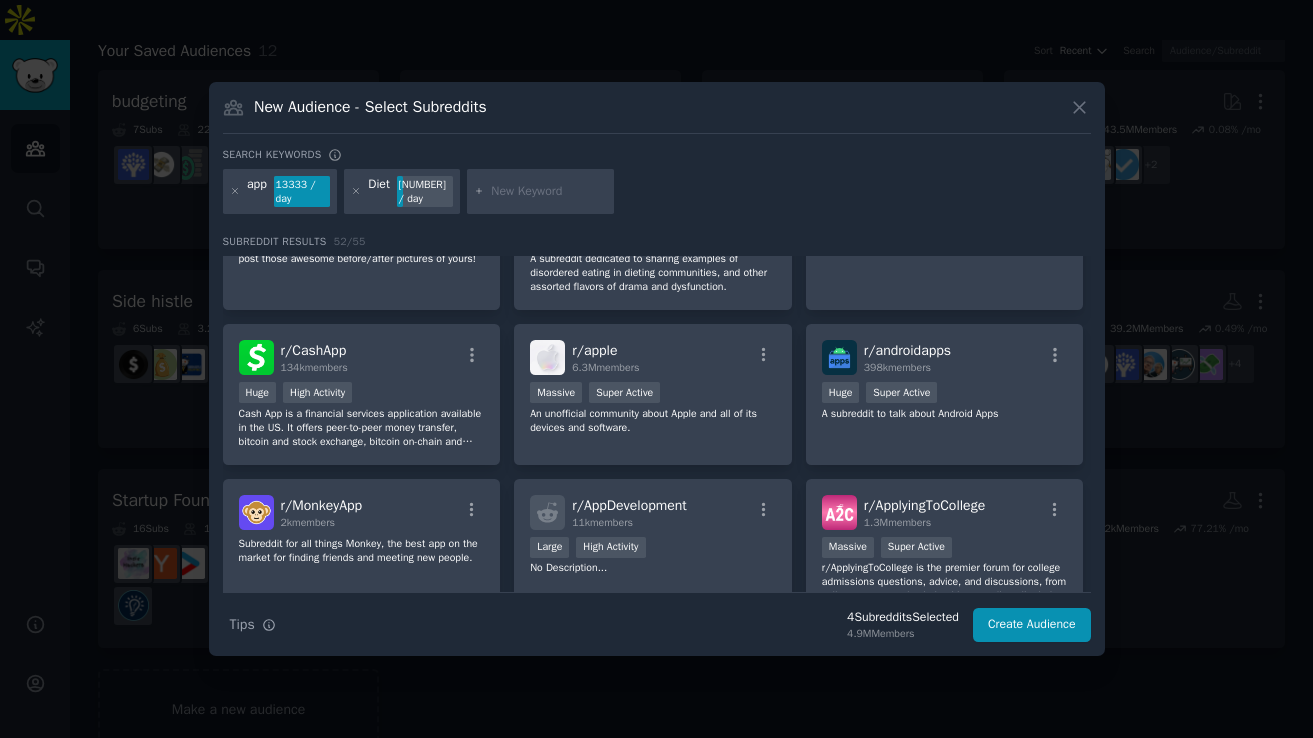 scroll, scrollTop: 0, scrollLeft: 0, axis: both 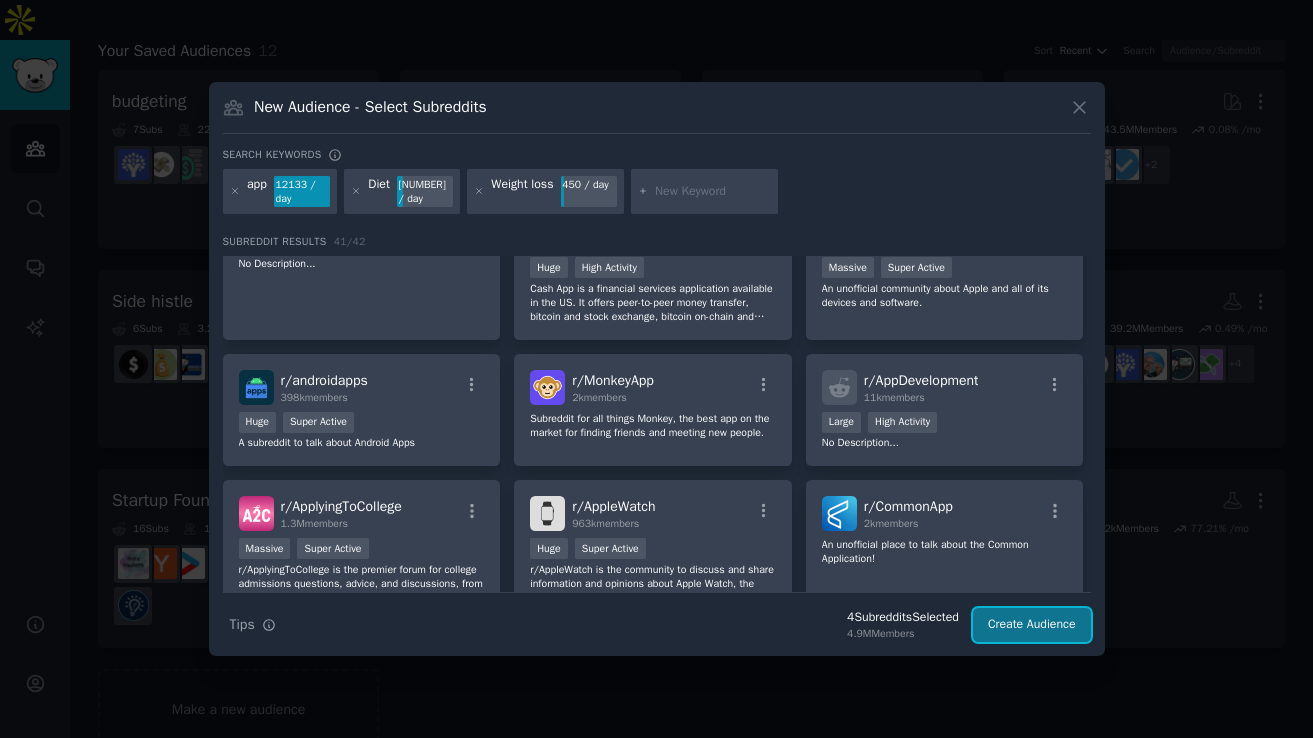 click on "Create Audience" at bounding box center [1032, 625] 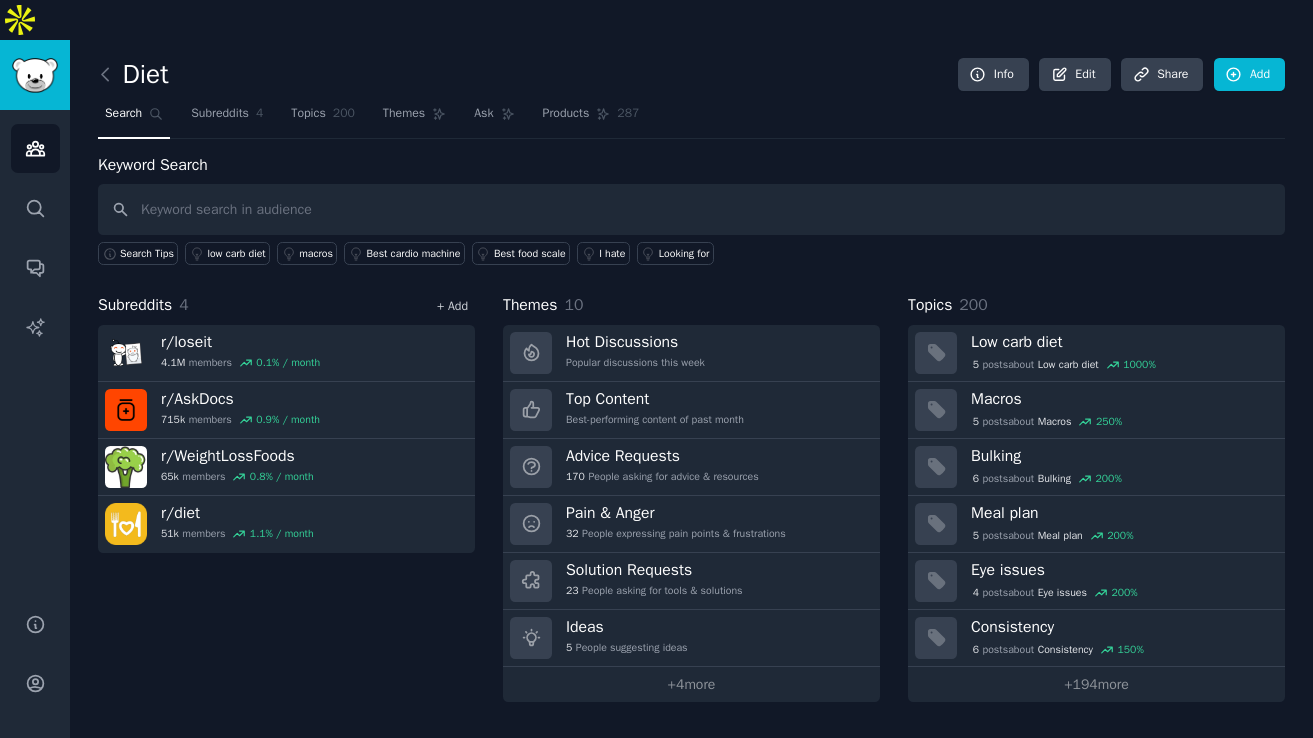 click on "+ Add" at bounding box center (452, 306) 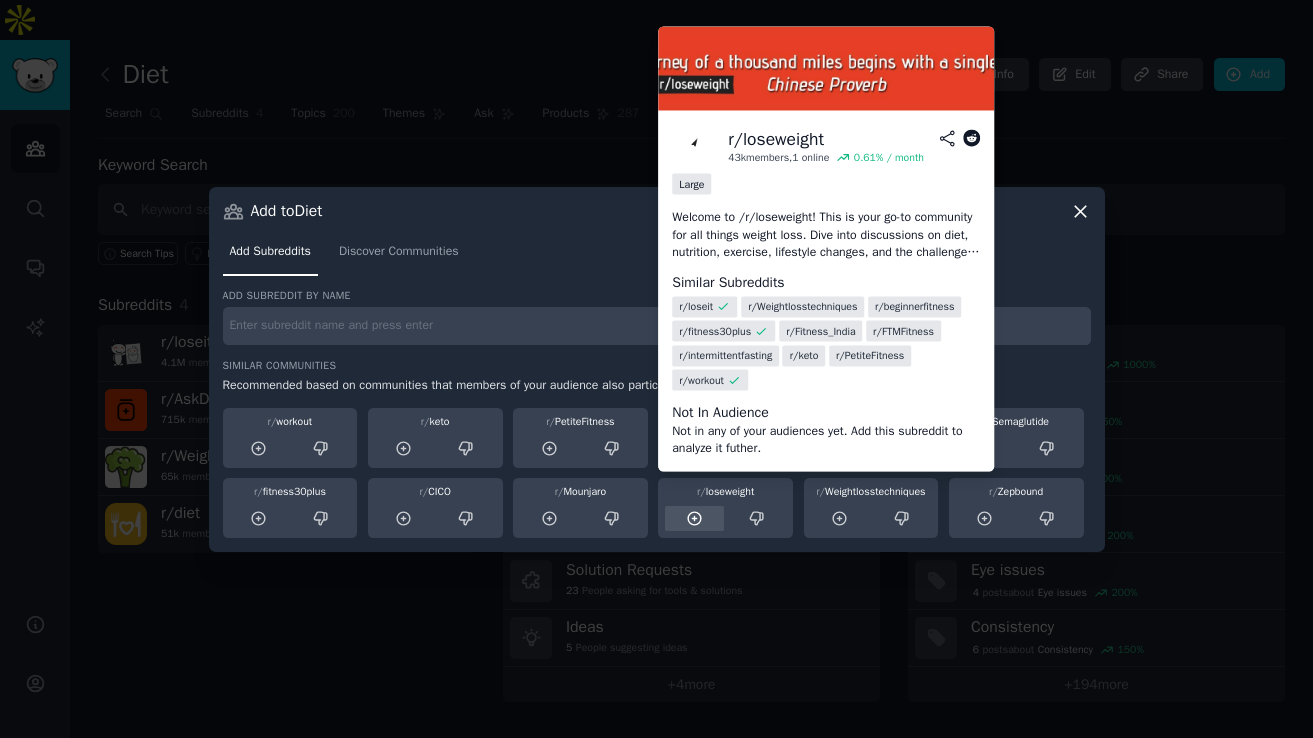 click 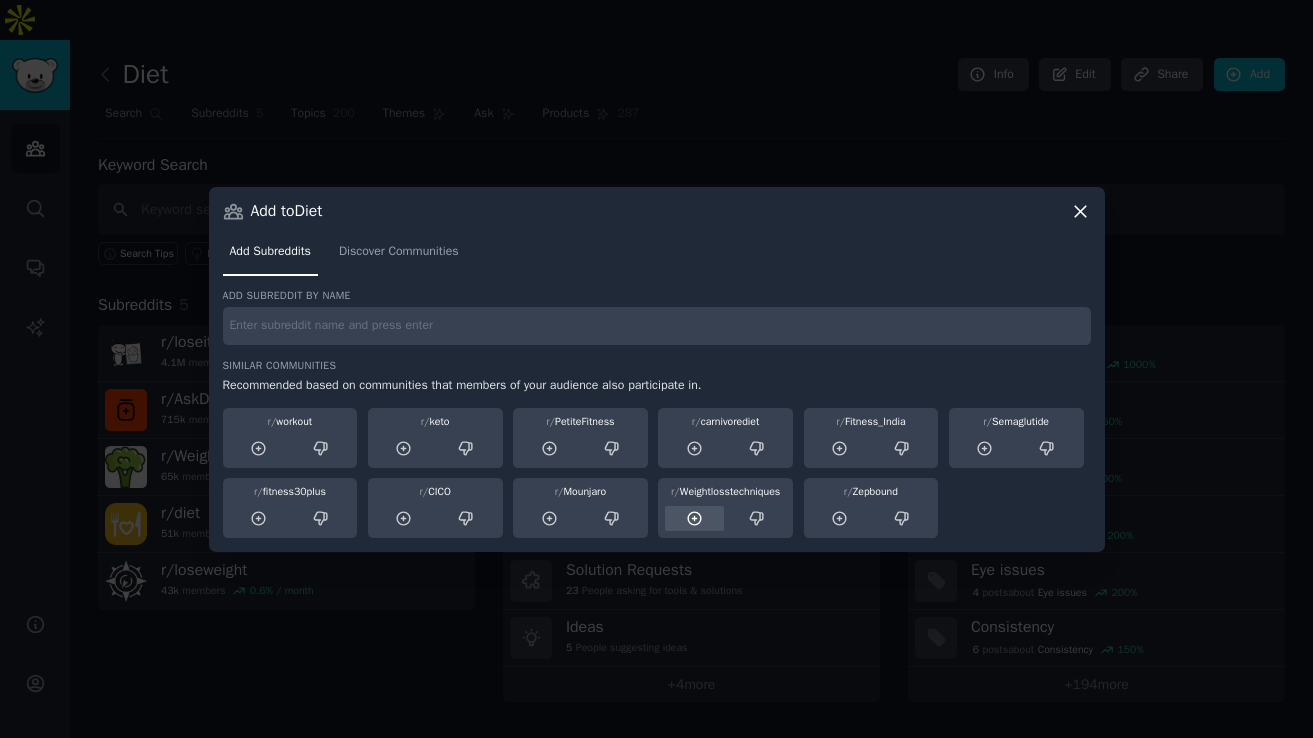 click 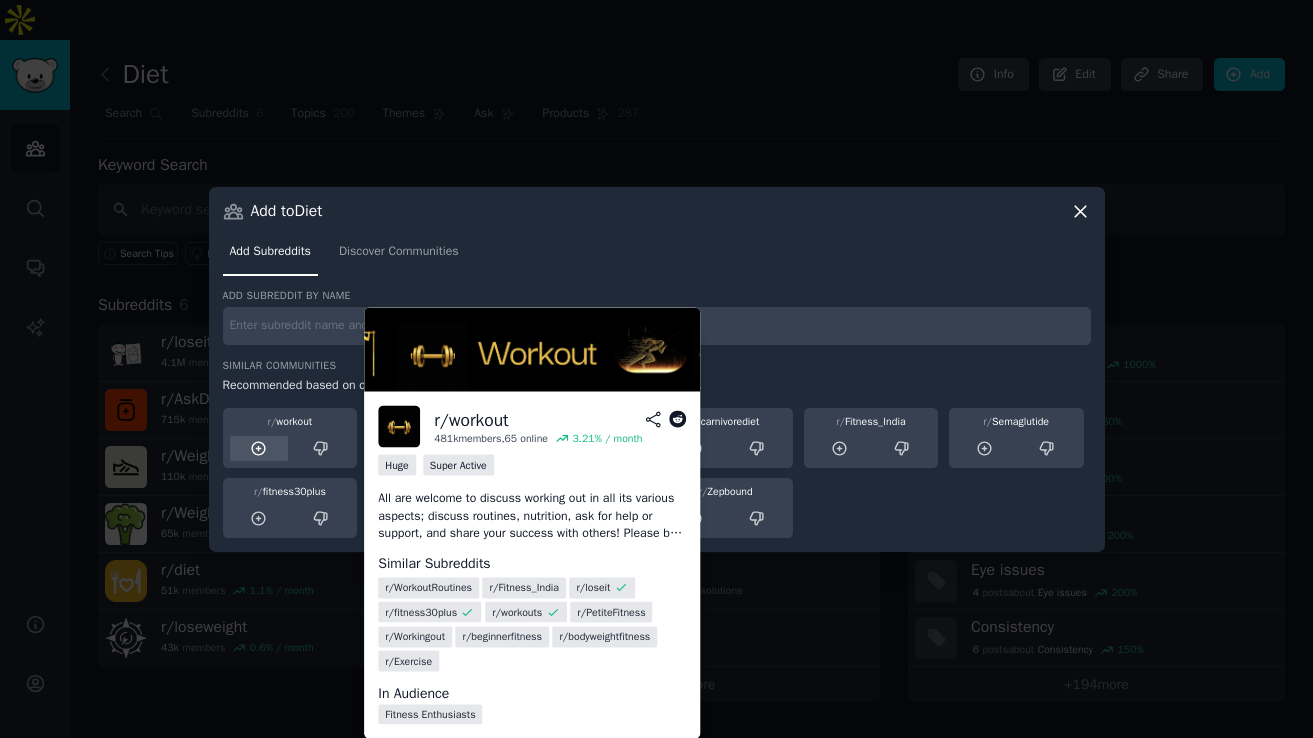 click 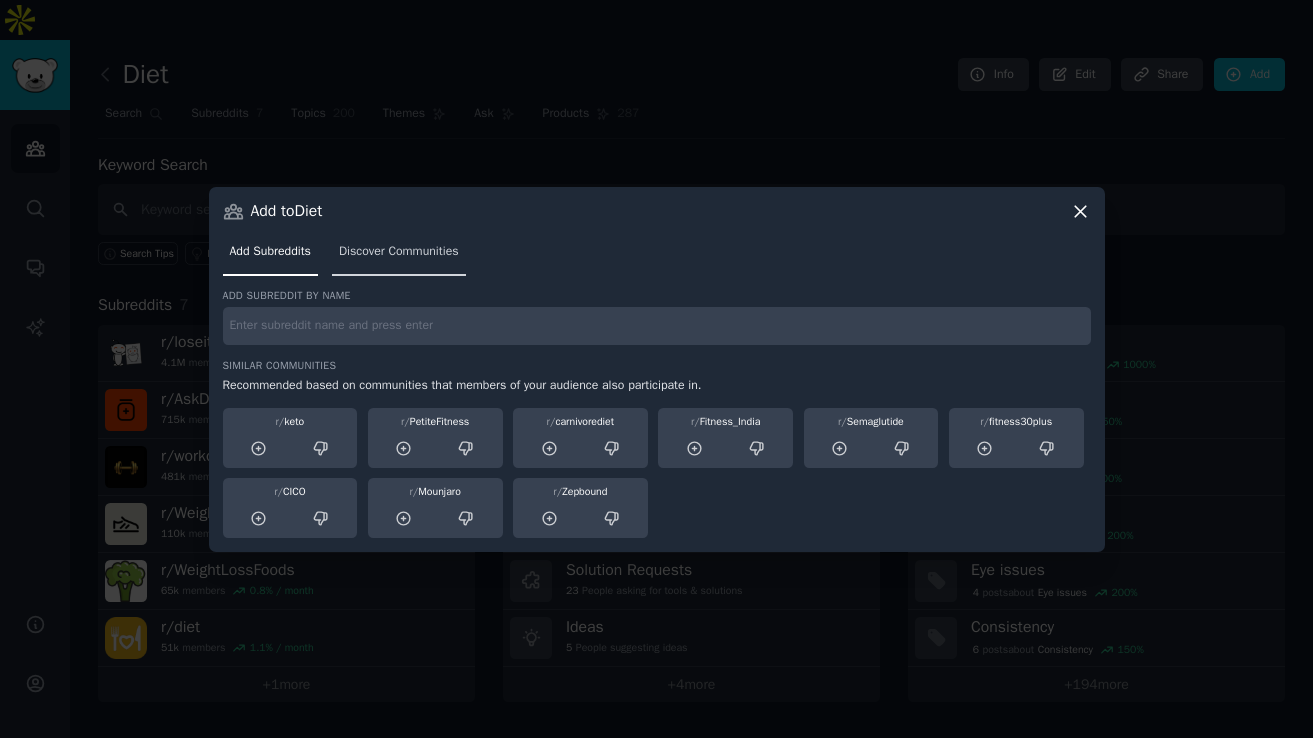 click on "Discover Communities" at bounding box center [399, 252] 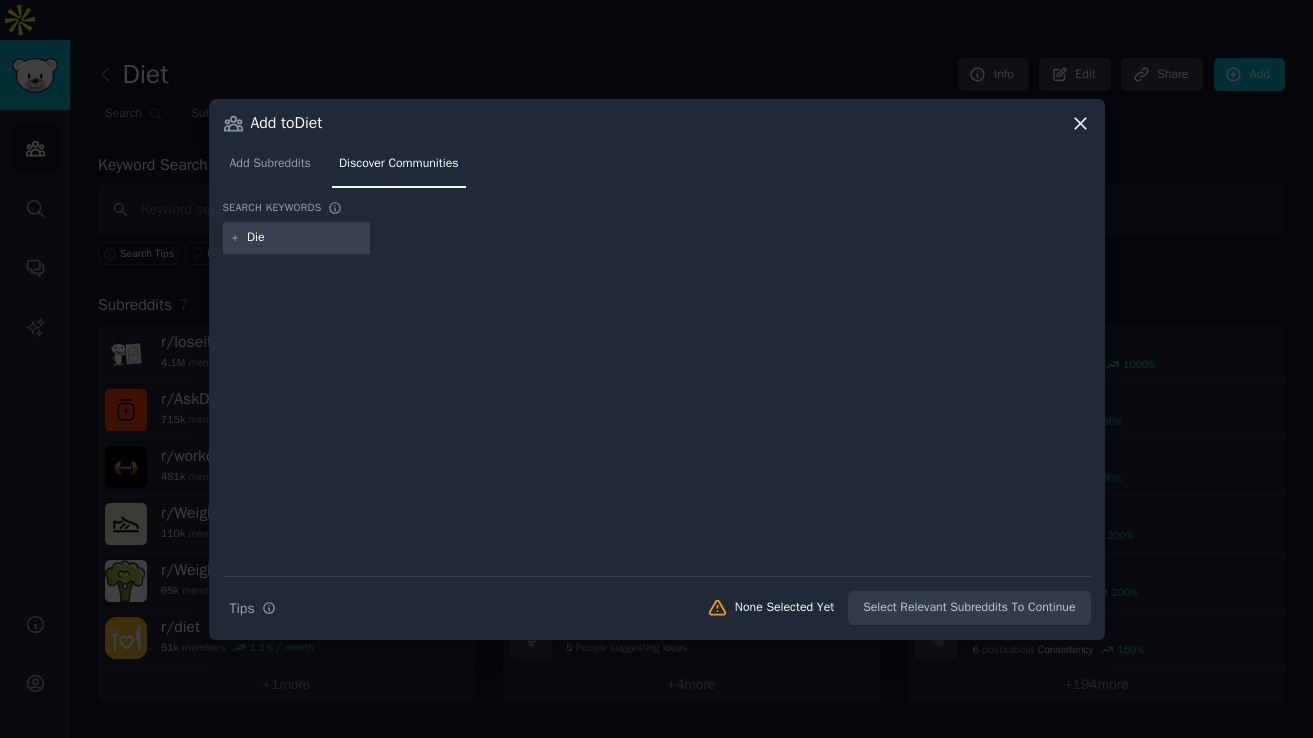 type on "Diet" 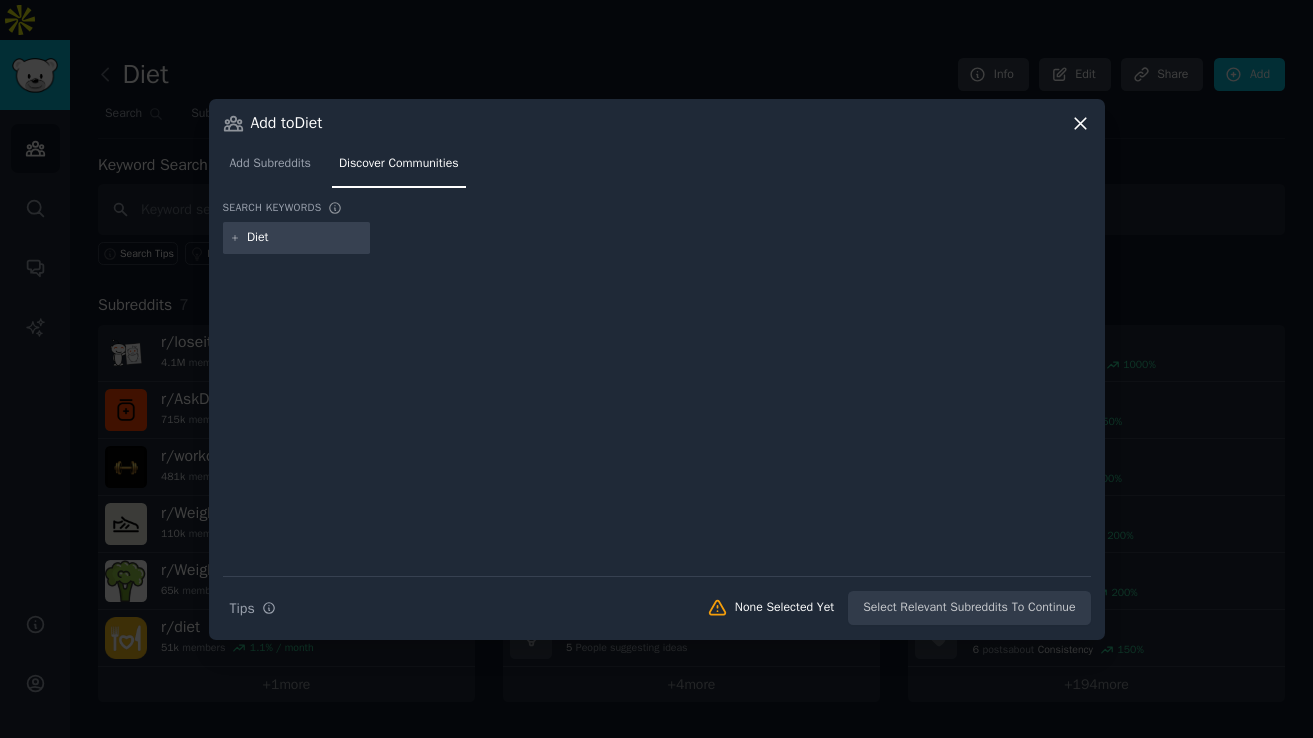type 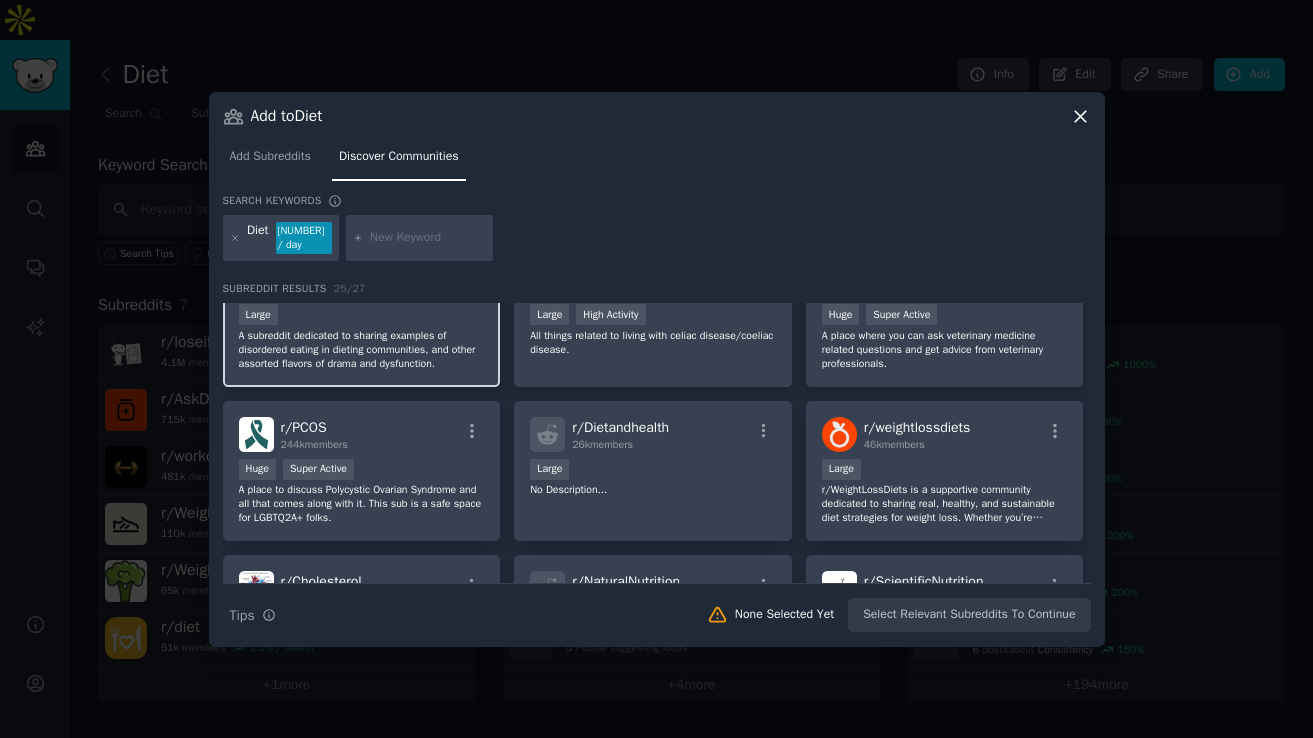 scroll, scrollTop: 518, scrollLeft: 0, axis: vertical 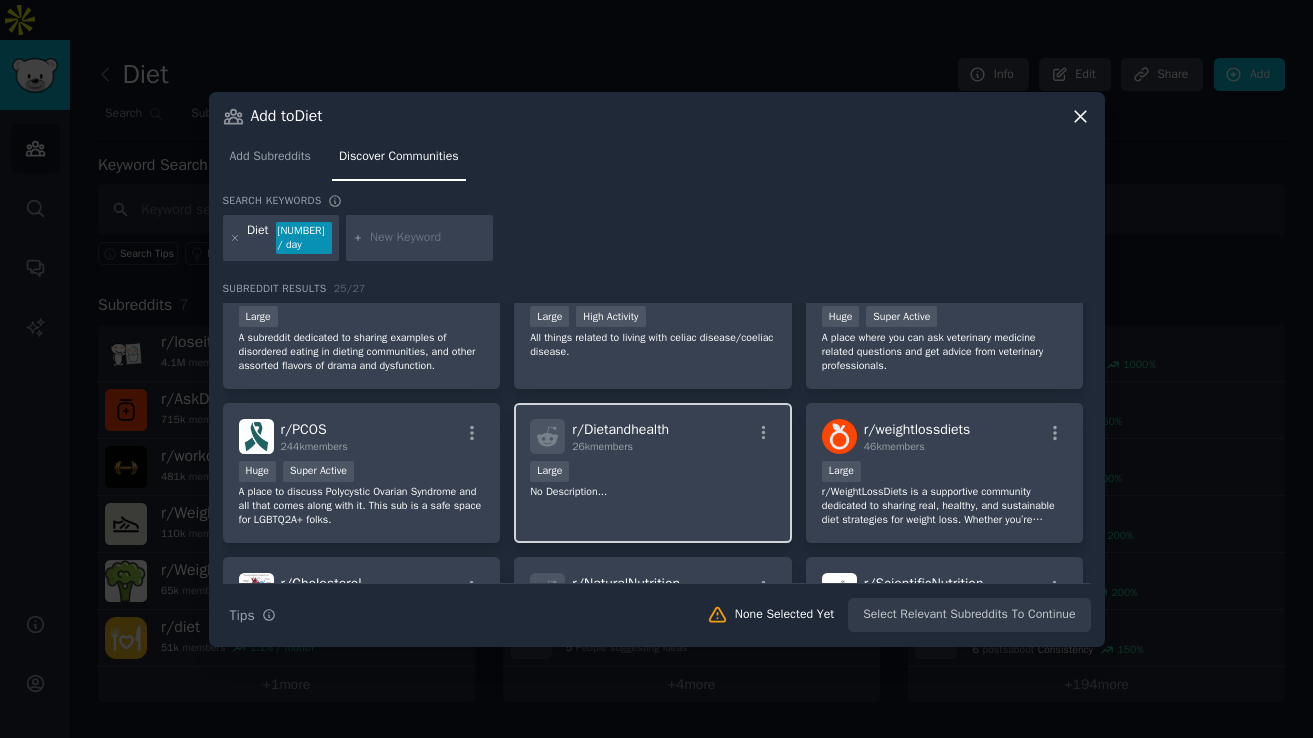 click on "r/ Dietandhealth 26k  members Large No Description..." at bounding box center (653, 473) 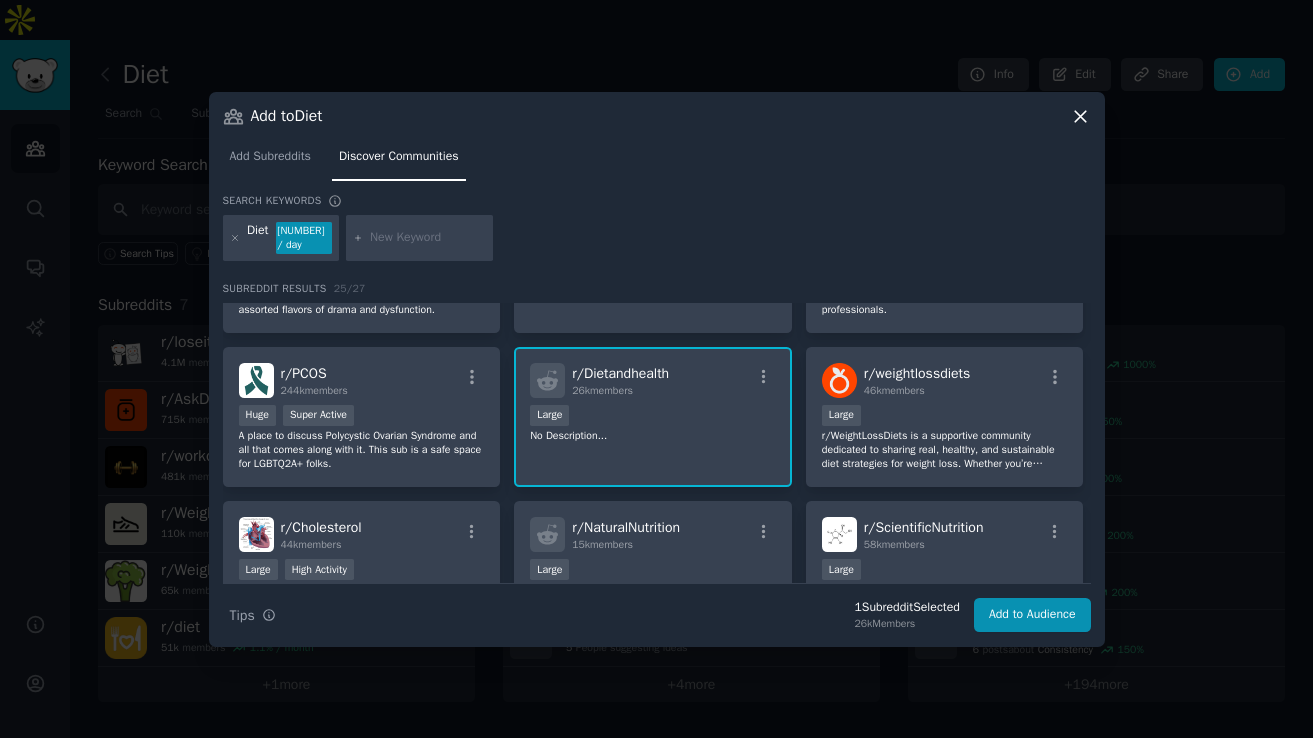 scroll, scrollTop: 577, scrollLeft: 0, axis: vertical 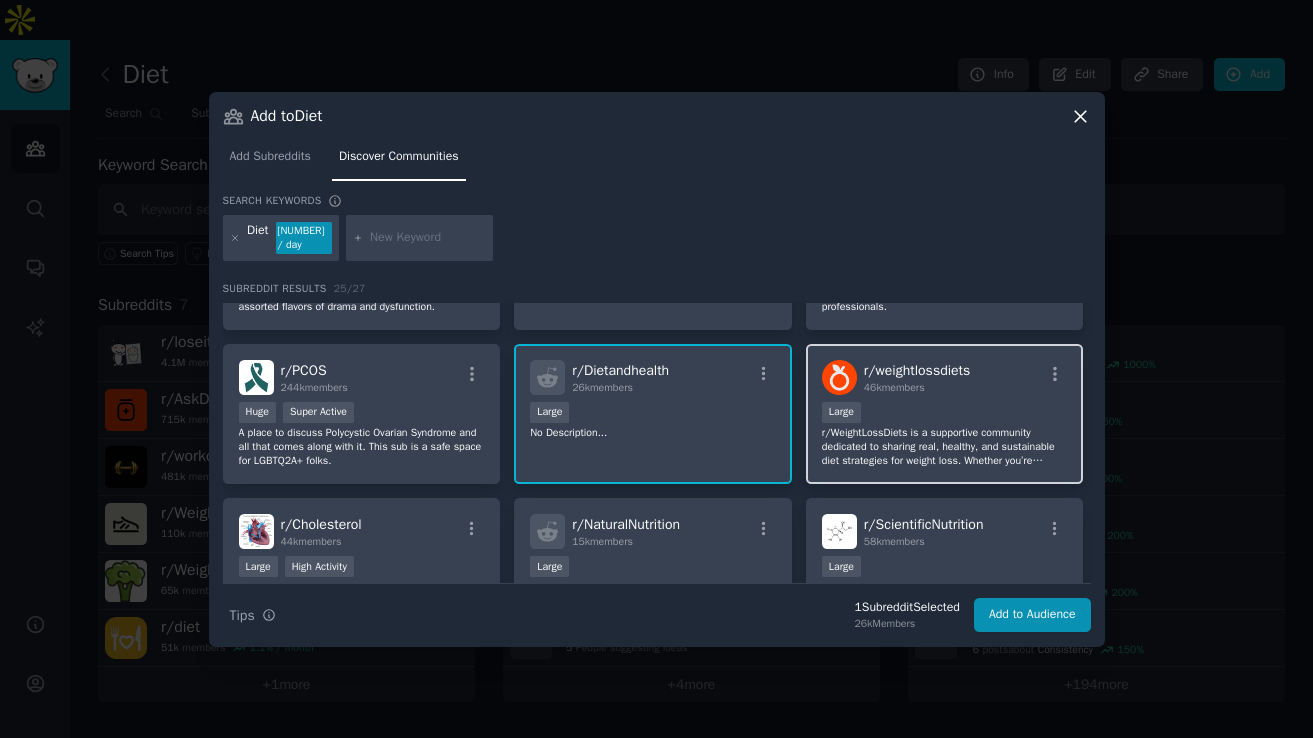 click on "r/ weightlossdiets 46k members Large r/WeightLossDiets is a supportive community dedicated to sharing real, healthy, and sustainable diet strategies for weight loss. Whether you’re looking for science-backed advice, meal plans, or personal success stories, this is the place to learn, stay motivated, and achieve your goals the right way!" at bounding box center (945, 414) 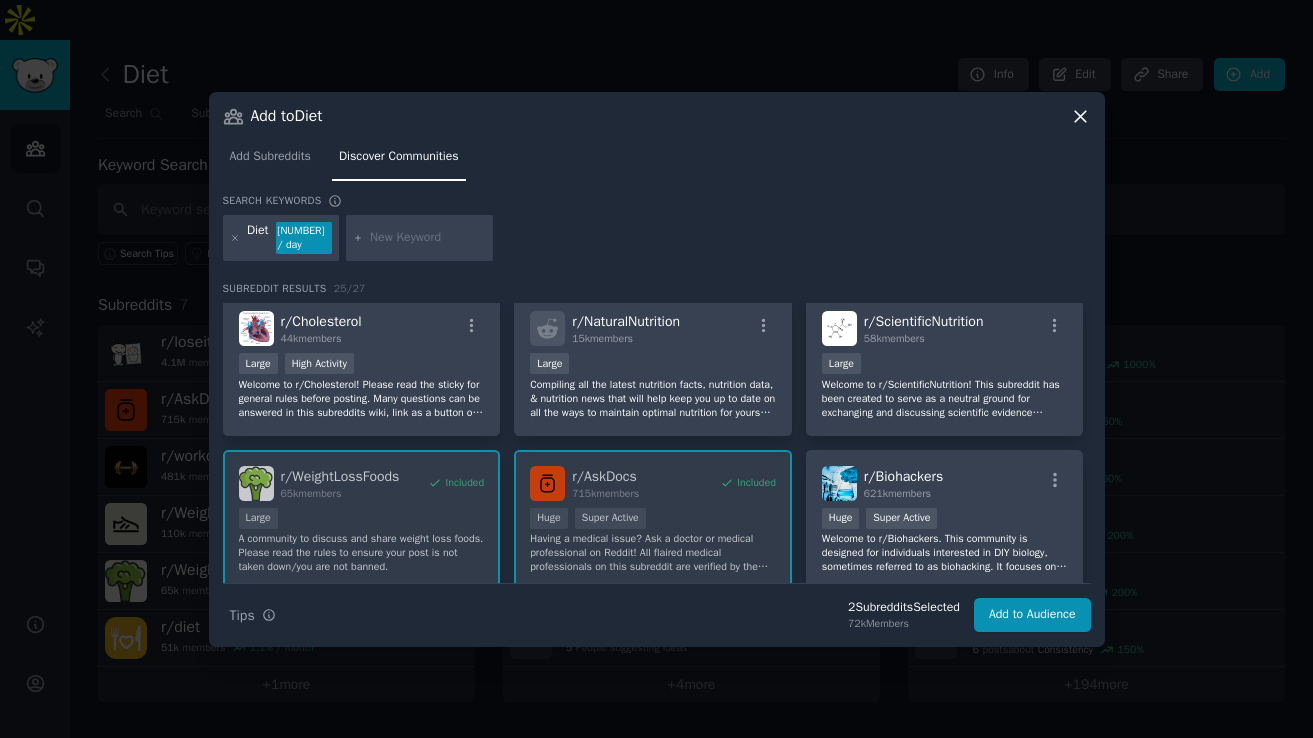 scroll, scrollTop: 822, scrollLeft: 0, axis: vertical 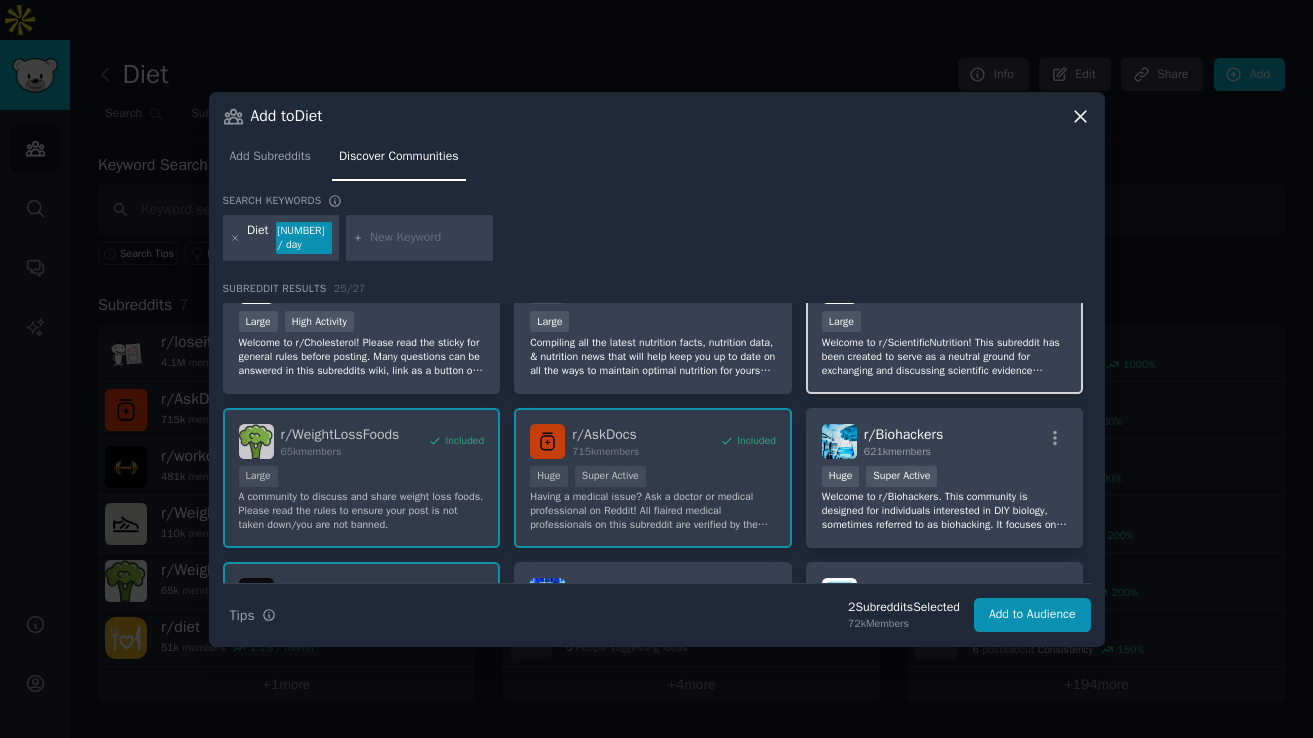 click on "Welcome to r/ScientificNutrition!
This subreddit has been created to serve as a neutral ground for exchanging and discussing scientific evidence relating to human nutrition.
Importantly, this sub is not for people to request or provide ANY dietary, nutritional or medical advice.
If you choose to comment and participate in the sub, scientific rigor is expected!" at bounding box center [945, 357] 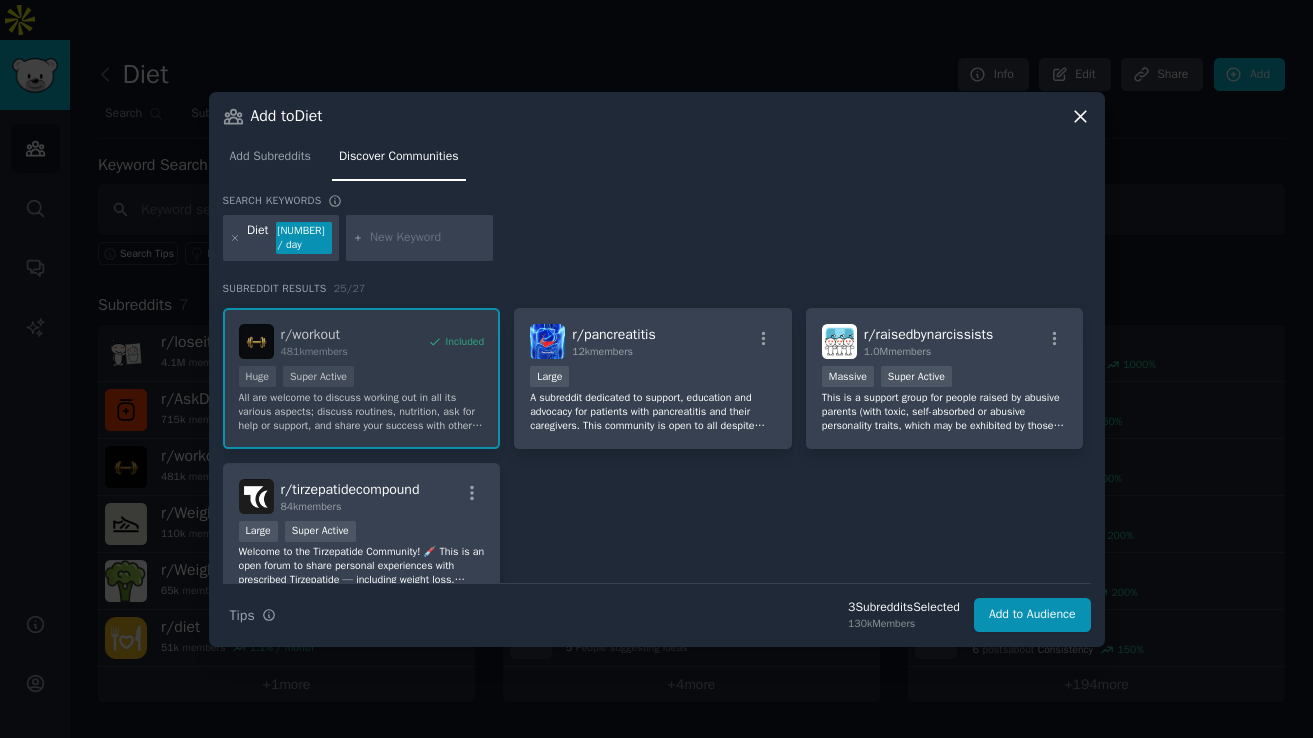 scroll, scrollTop: 1083, scrollLeft: 0, axis: vertical 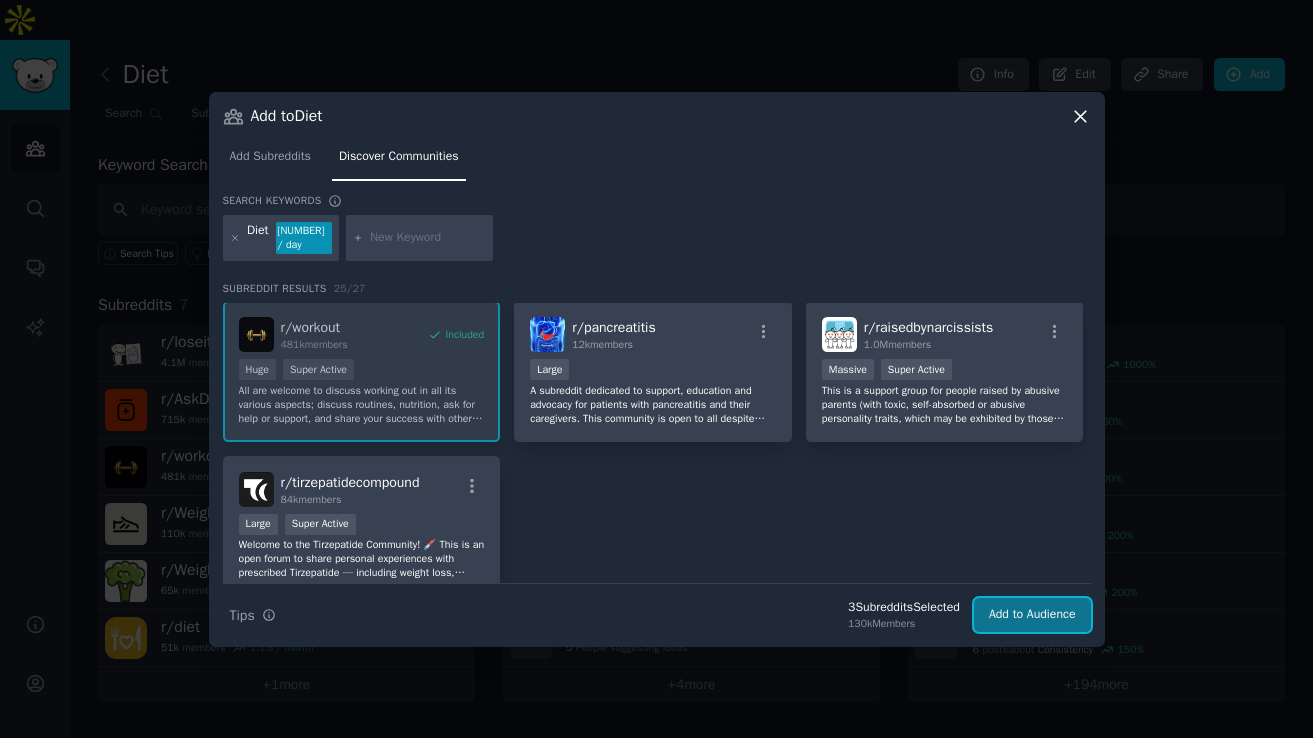 click on "Add to Audience" at bounding box center [1032, 615] 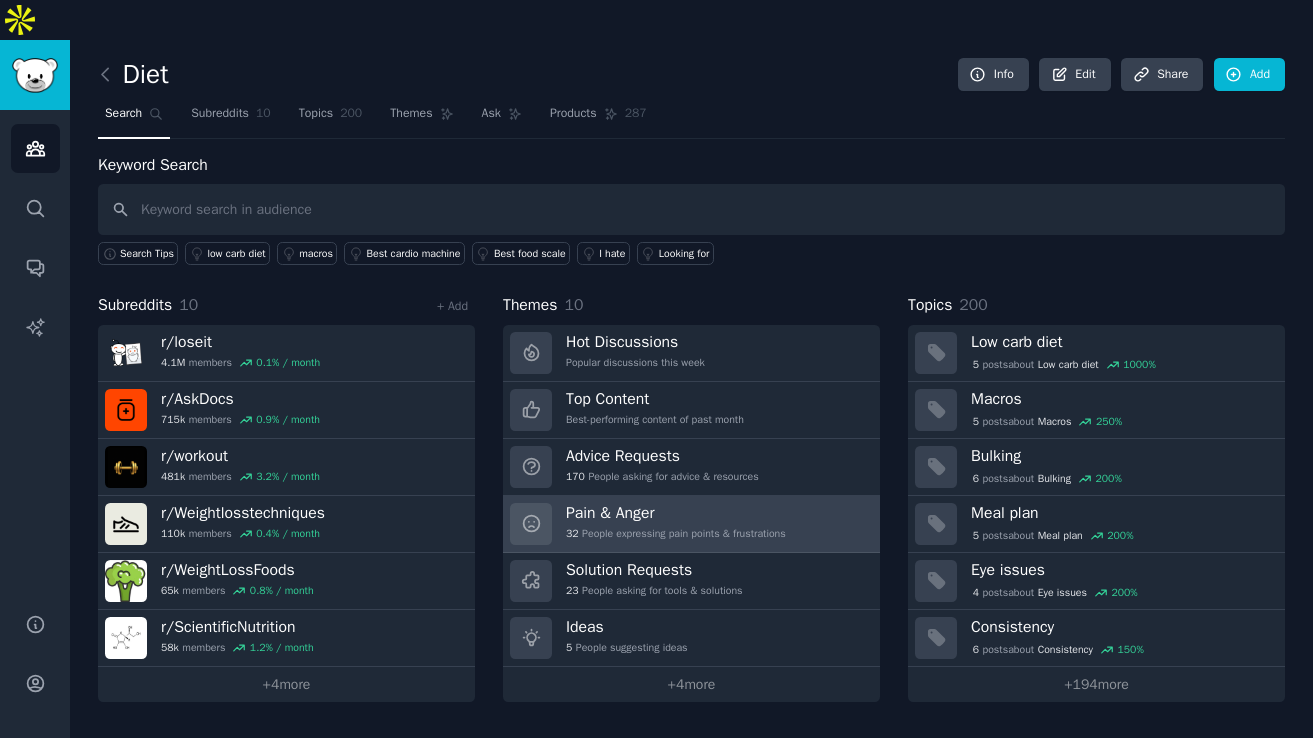 click on "Pain & Anger" at bounding box center (676, 513) 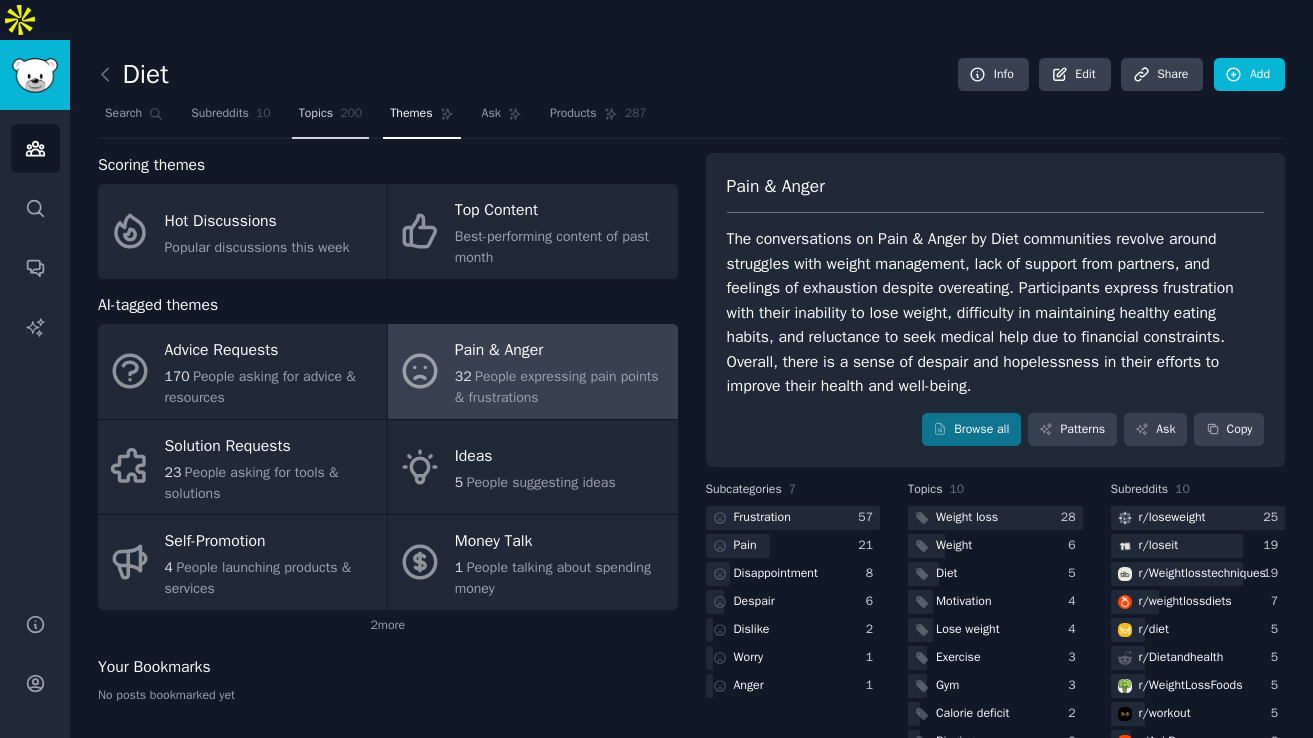 click on "Topics 200" at bounding box center (331, 118) 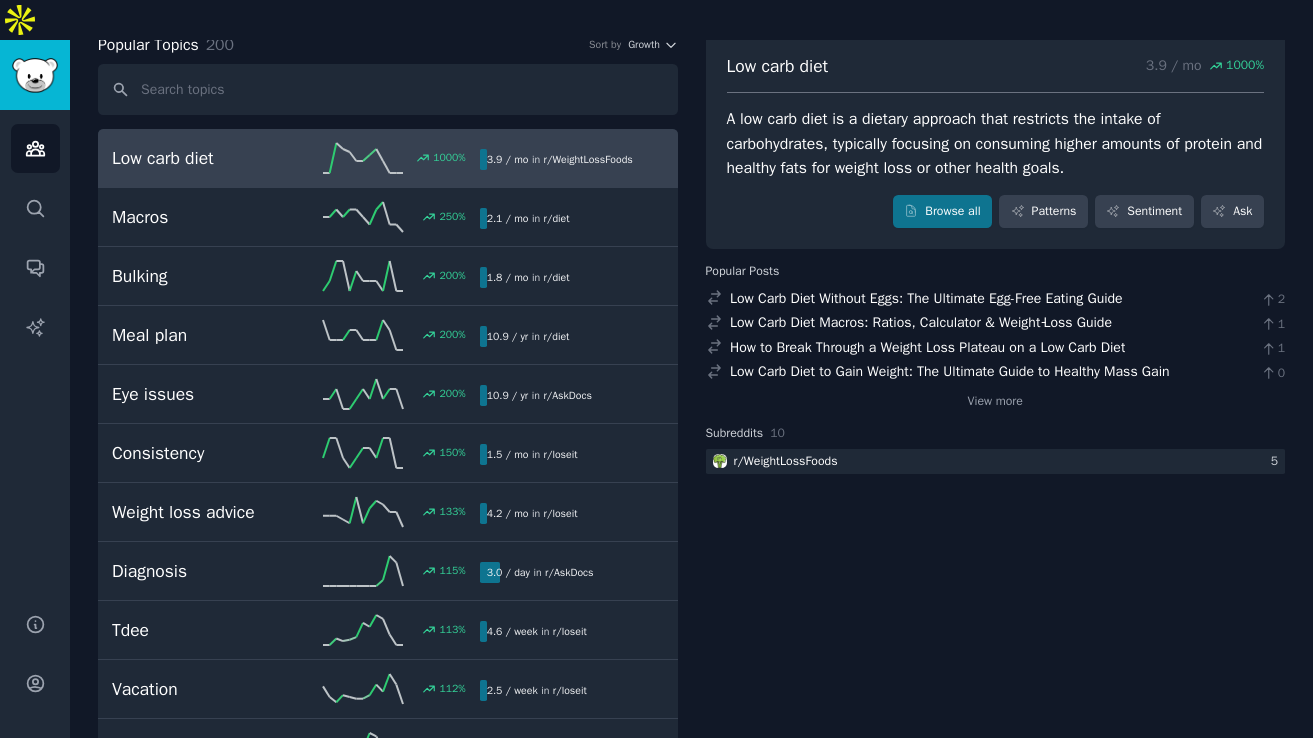 scroll, scrollTop: 0, scrollLeft: 0, axis: both 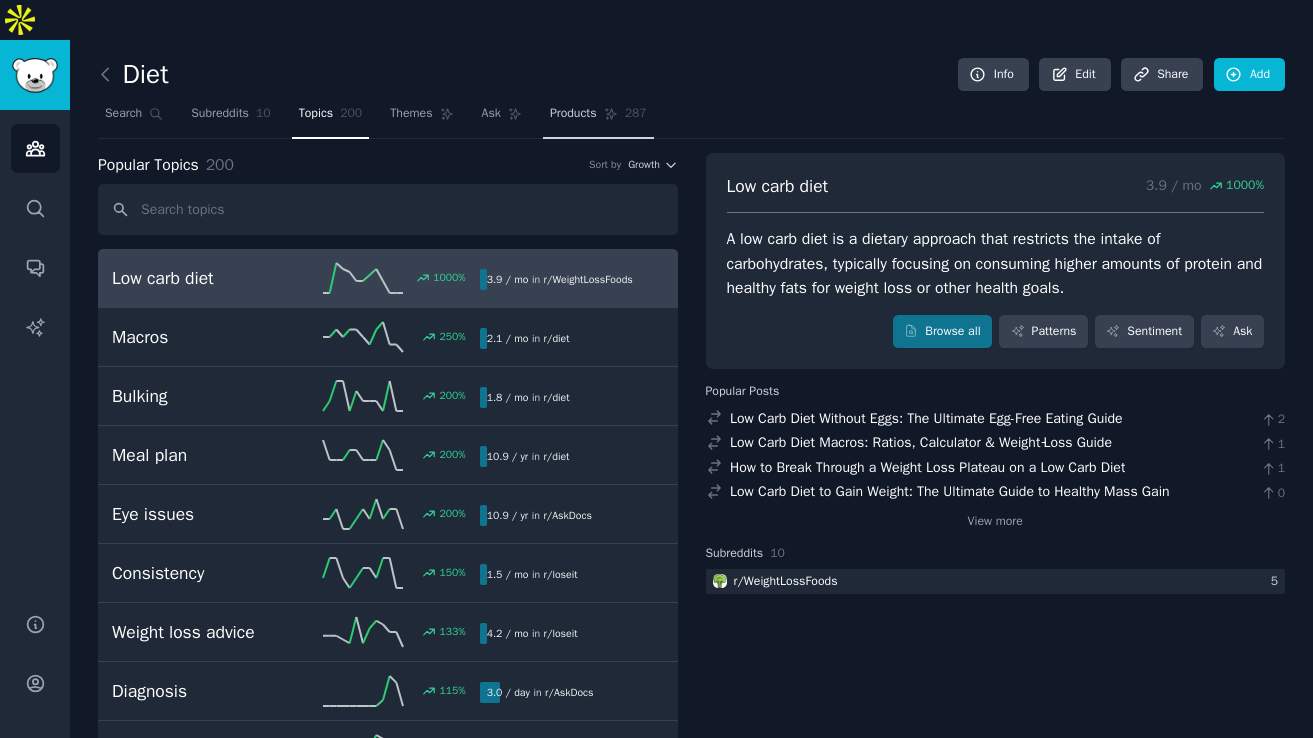 click on "Products 287" at bounding box center (598, 118) 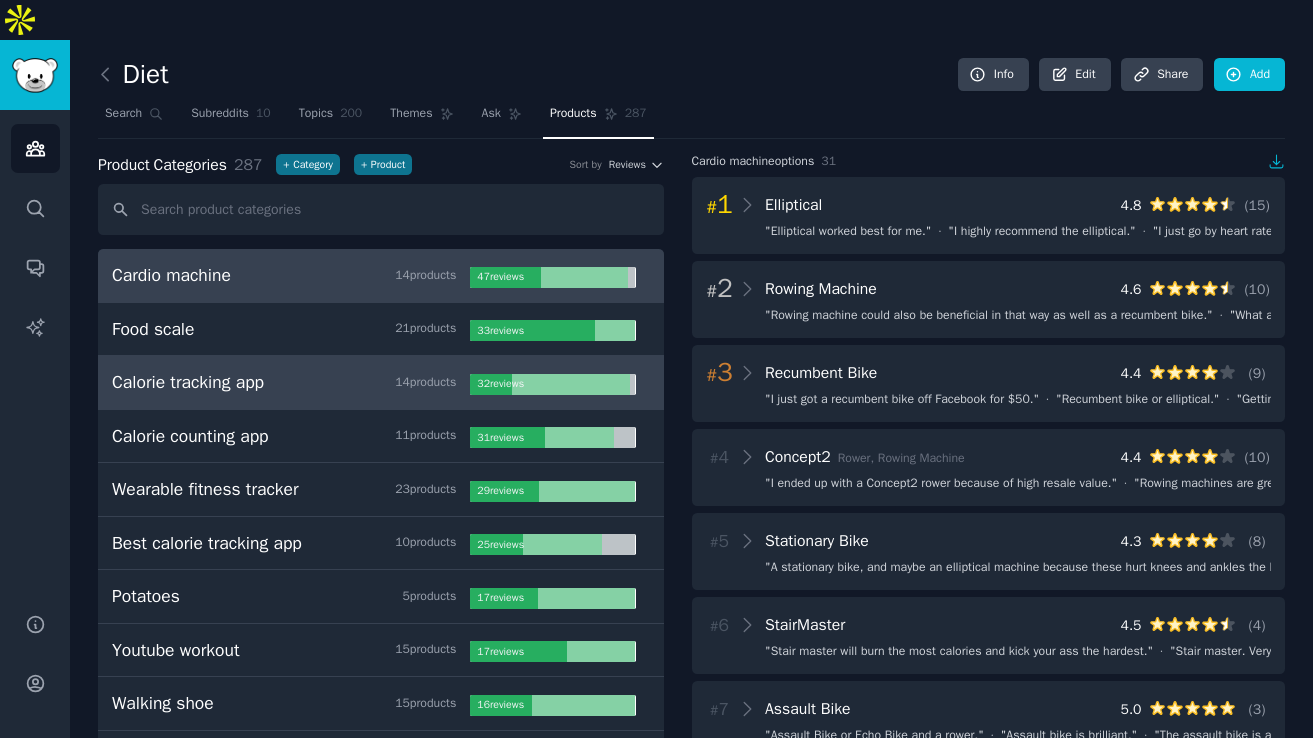 click on "Calorie tracking app 14  product s 32  review s" at bounding box center [381, 383] 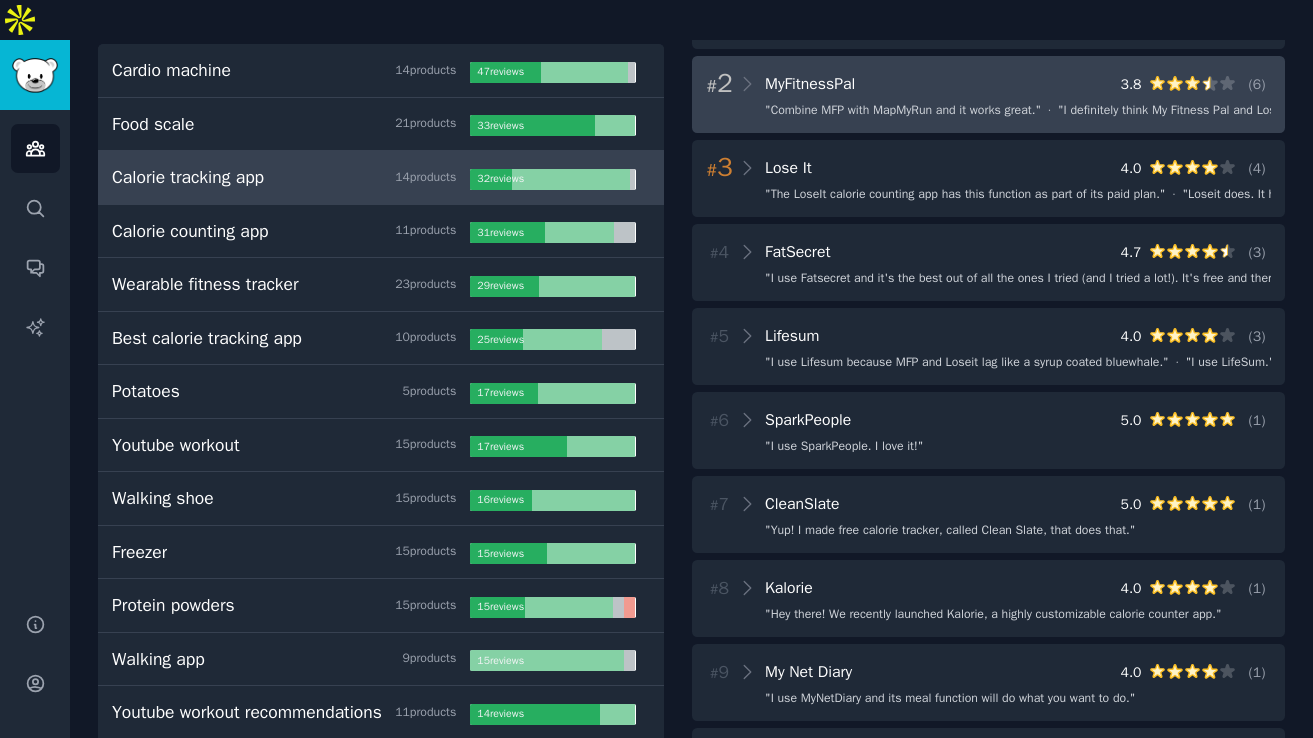 scroll, scrollTop: 0, scrollLeft: 0, axis: both 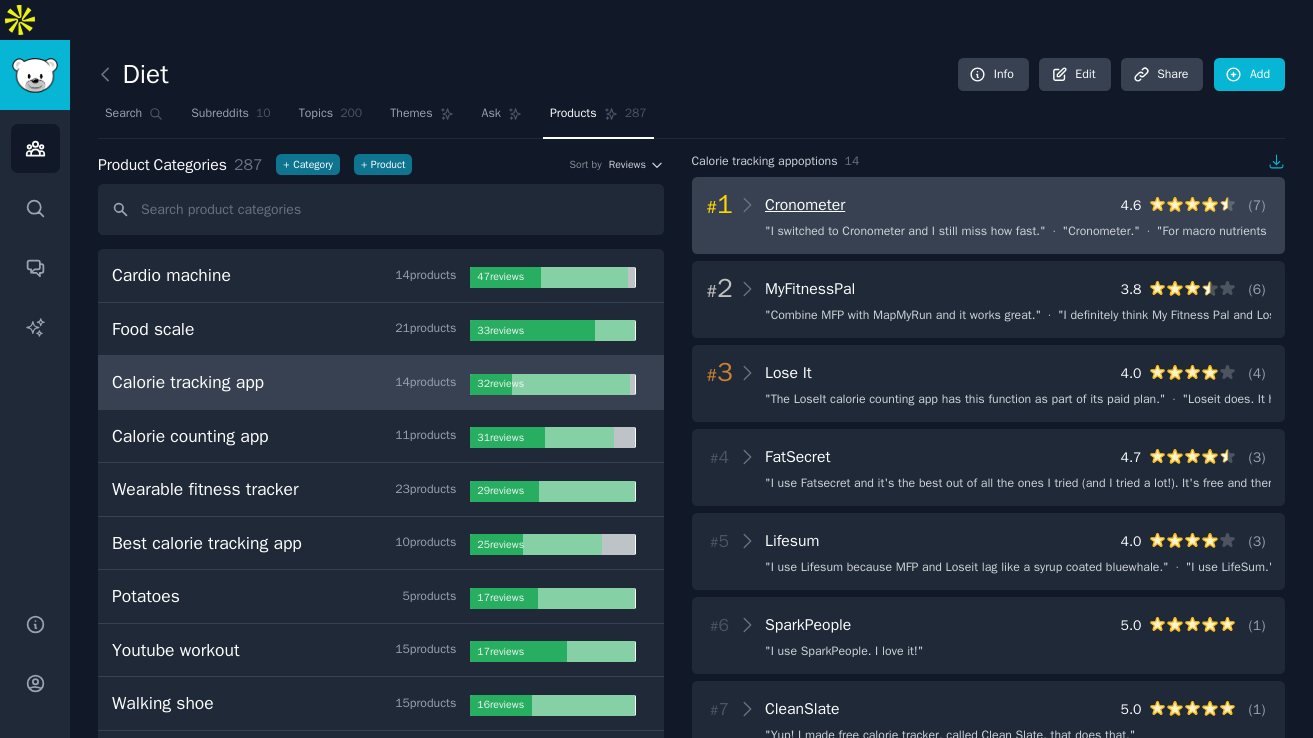 click on "Cronometer" at bounding box center (805, 205) 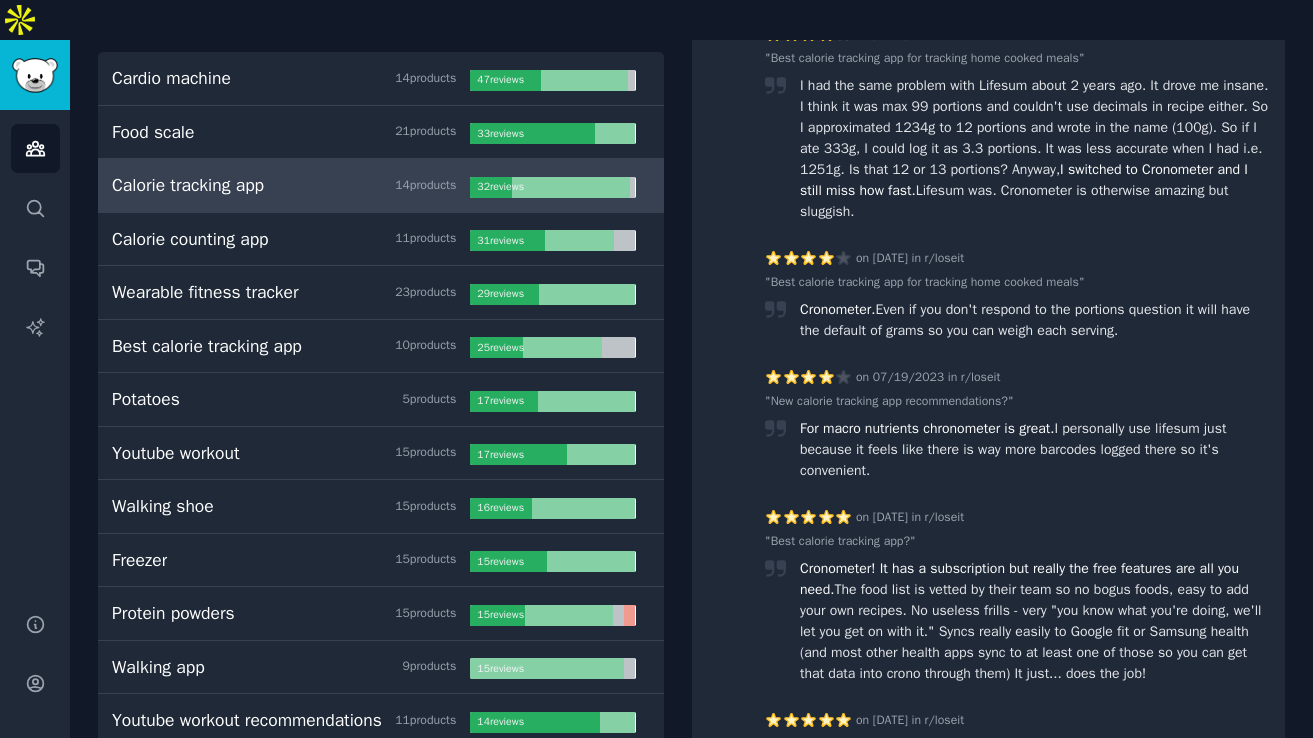 scroll, scrollTop: 99, scrollLeft: 0, axis: vertical 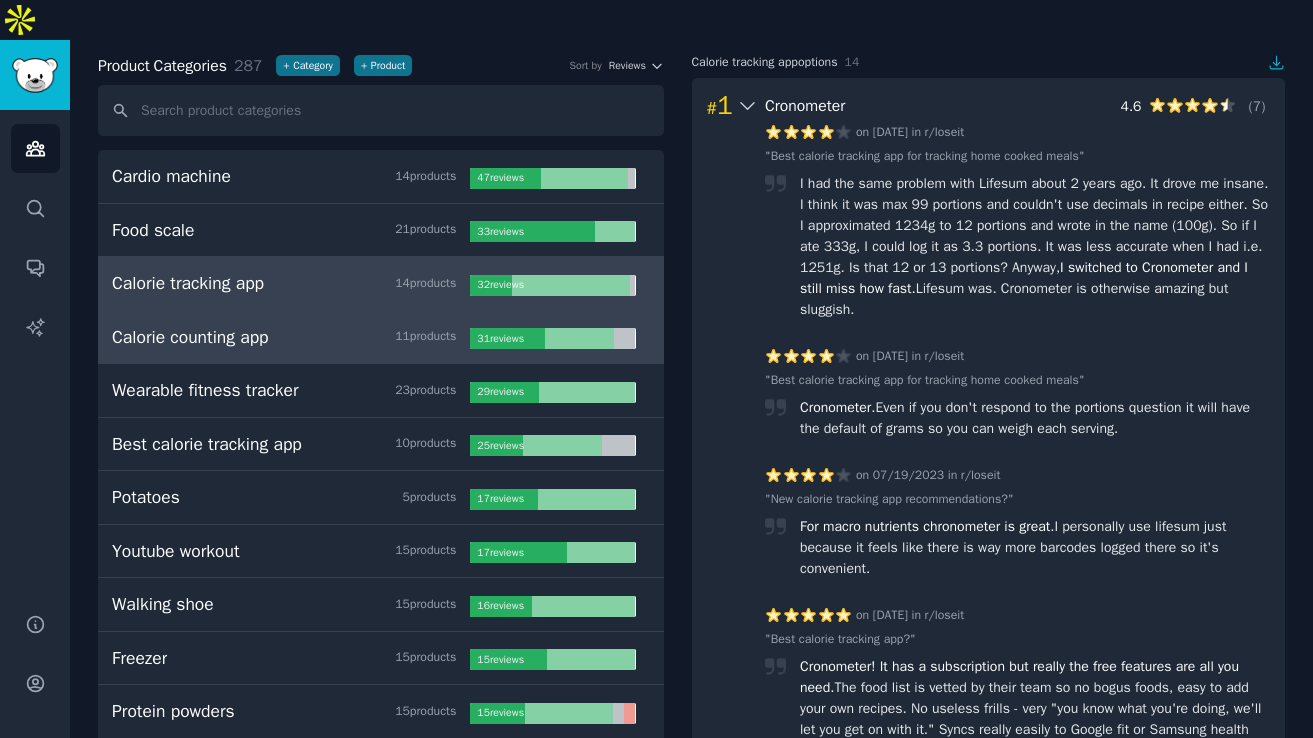 click on "Calorie tracking app 11  product s 31  review s" at bounding box center [381, 338] 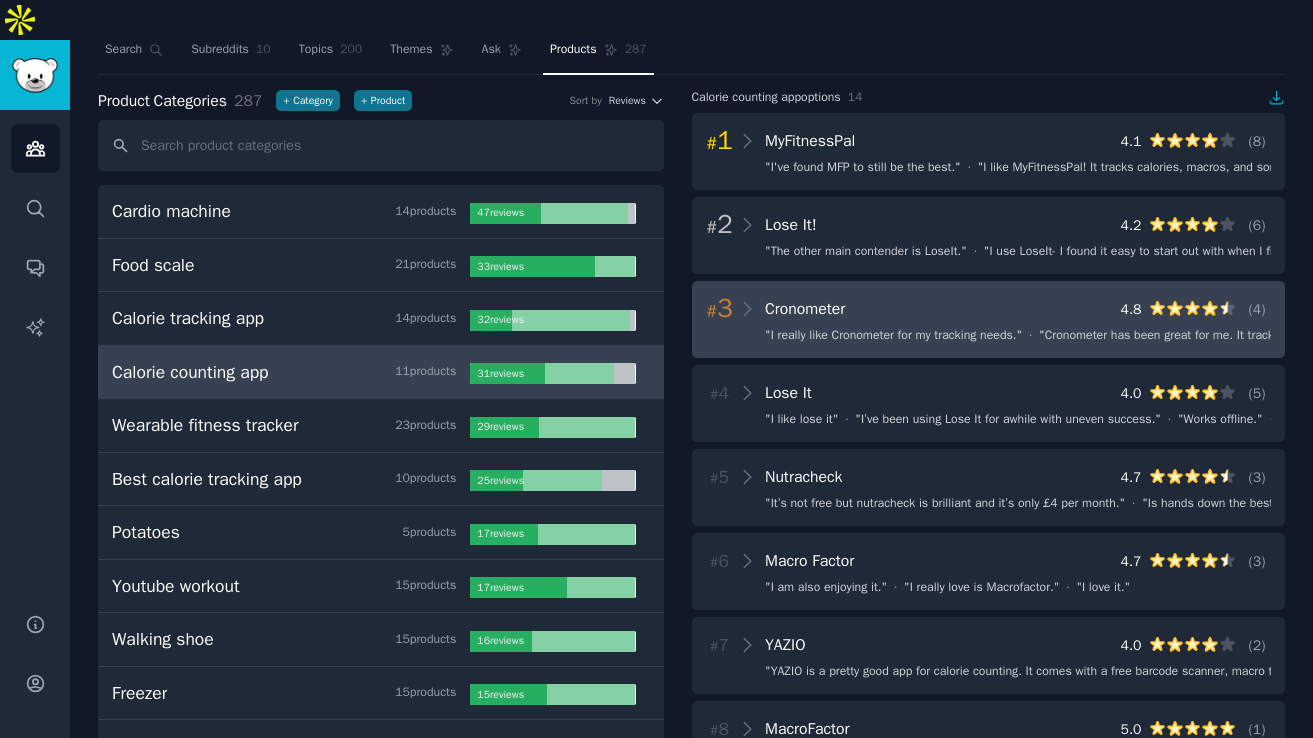 scroll, scrollTop: 0, scrollLeft: 0, axis: both 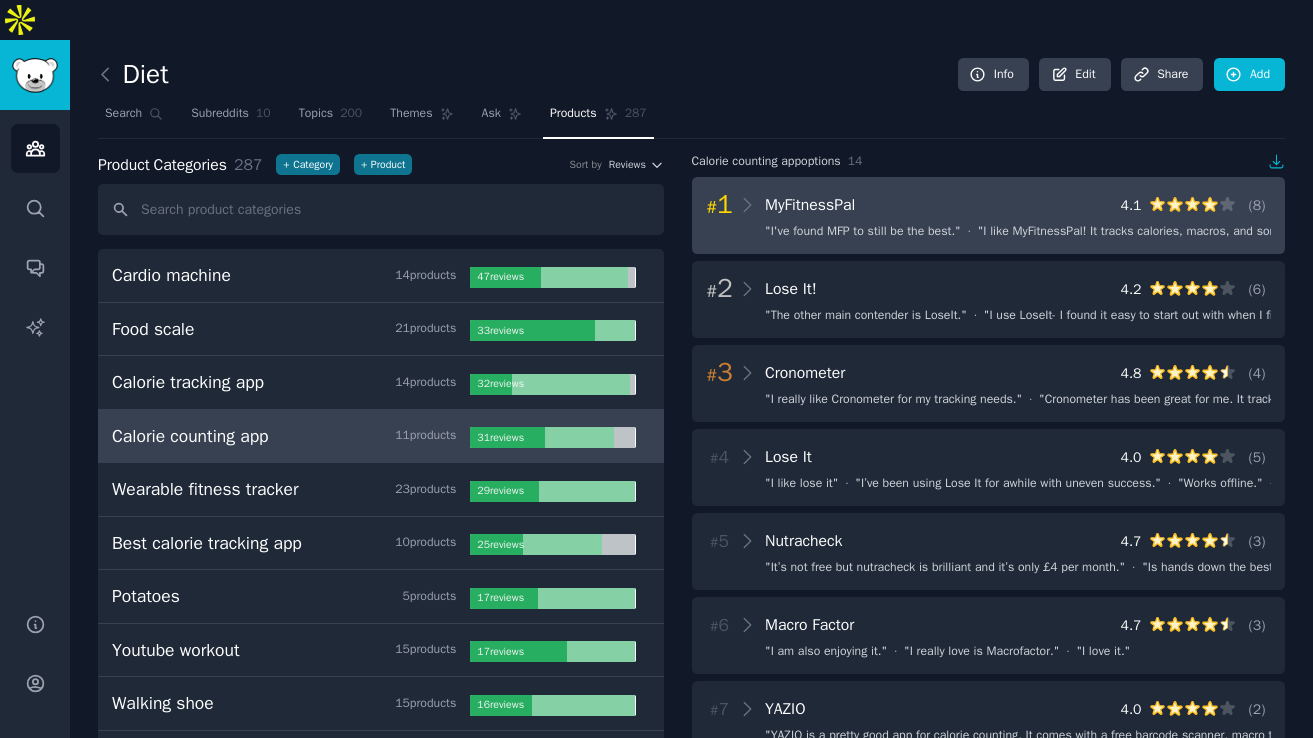click on "# 1 MyFitnessPal 4.1 ( 8 ) " I've found MFP to still be the best. " · " I like MyFitnessPal! It tracks calories, macros, and some of the vitamins. " · " It will only be accurate if you weight and enter your recipes. " · " My fitness pal also has a easy to use recipe calculator as well. " · " I love the free MyFitnessPal app. " · " It has an enormous database of saved barcodes. " · " I’ve used MyFitnessPal for 2176 days in a row. " · " It’s been great. "" at bounding box center (989, 215) 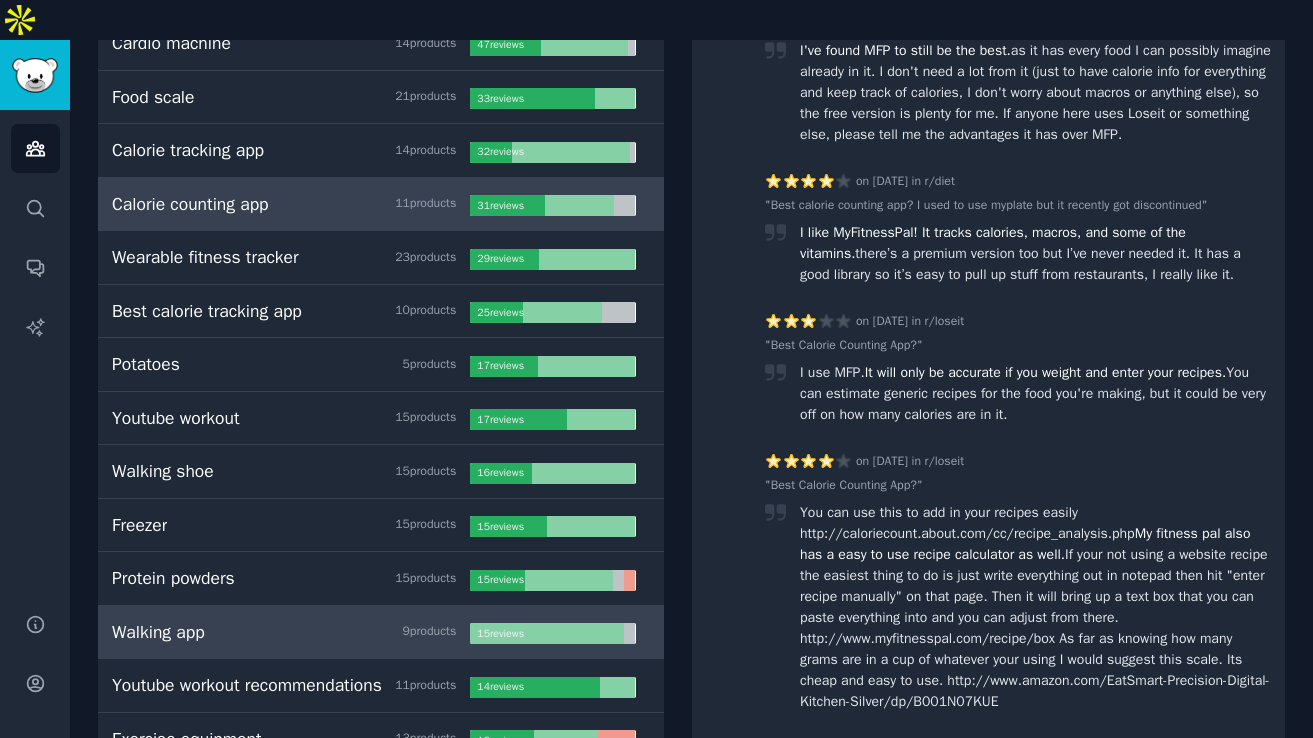 scroll, scrollTop: 0, scrollLeft: 0, axis: both 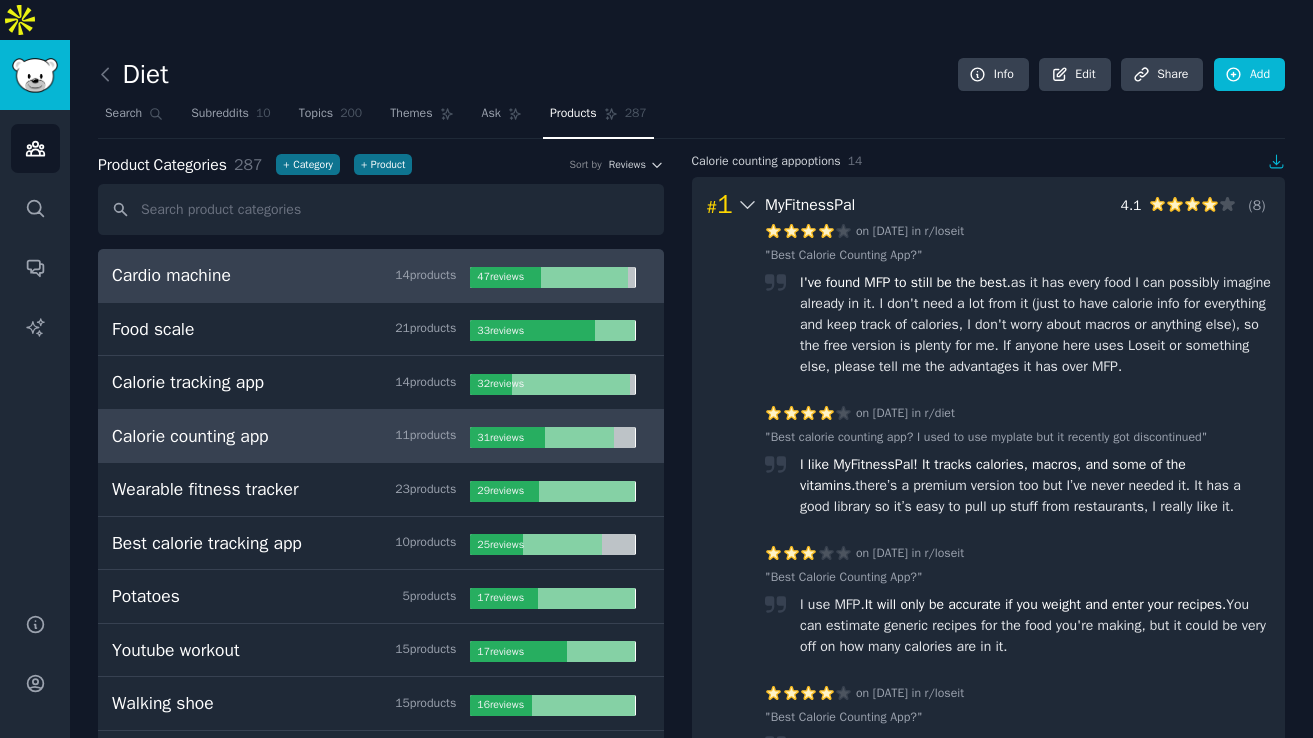 click on "Cardio machine 14  product s" at bounding box center [291, 275] 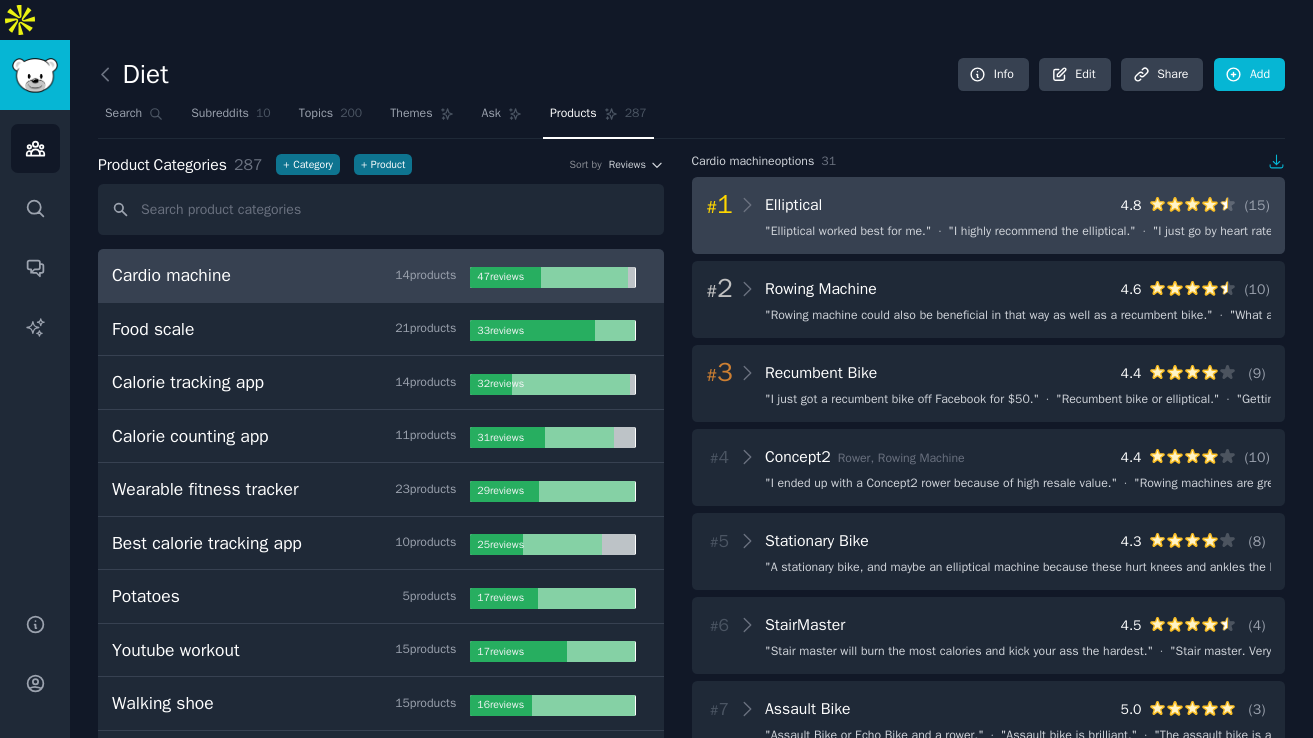 click on "# 1 Elliptical 4.8 ( 15 ) " Elliptical worked best for me. " · " I highly recommend the elliptical. " · " I just go by heart rate and shoot for at least 110, 30 minutes a day. Eventually once I wanted more I switched to an elliptical for more intense cardio " · " I love the elliptical, easier on joints and it works your full body! " · " I’m also a fan of ellipticals to build a habit and stationary bikes to do intervals for cardio. " · " At one point in my life I was super into cardio and got an elliptical. It’s low impact so great if you have joint or knee/leg problems. " · " Elliptical. " · " Elliptical is best. " · " Its easier on joints and gets your arms moving as well. " · " The elliptical is perfect for me. " ·" at bounding box center (989, 215) 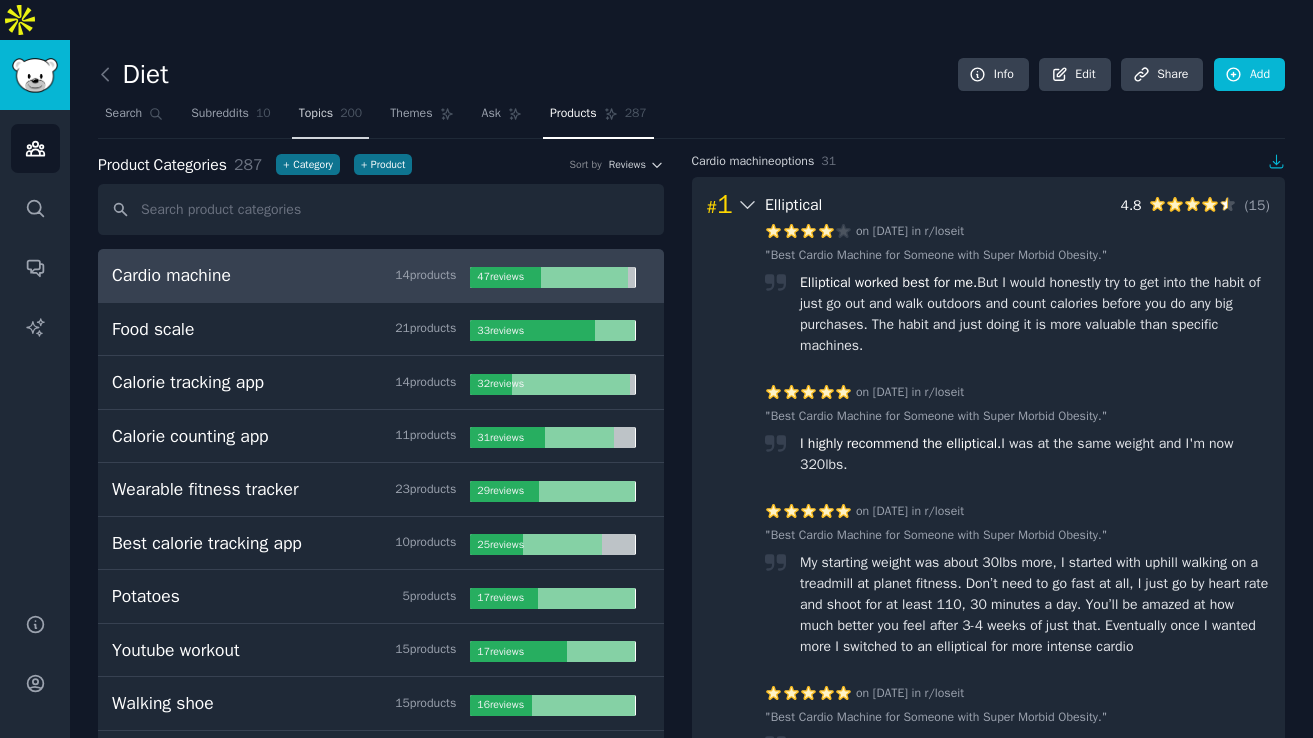 click on "Topics 200" at bounding box center [331, 118] 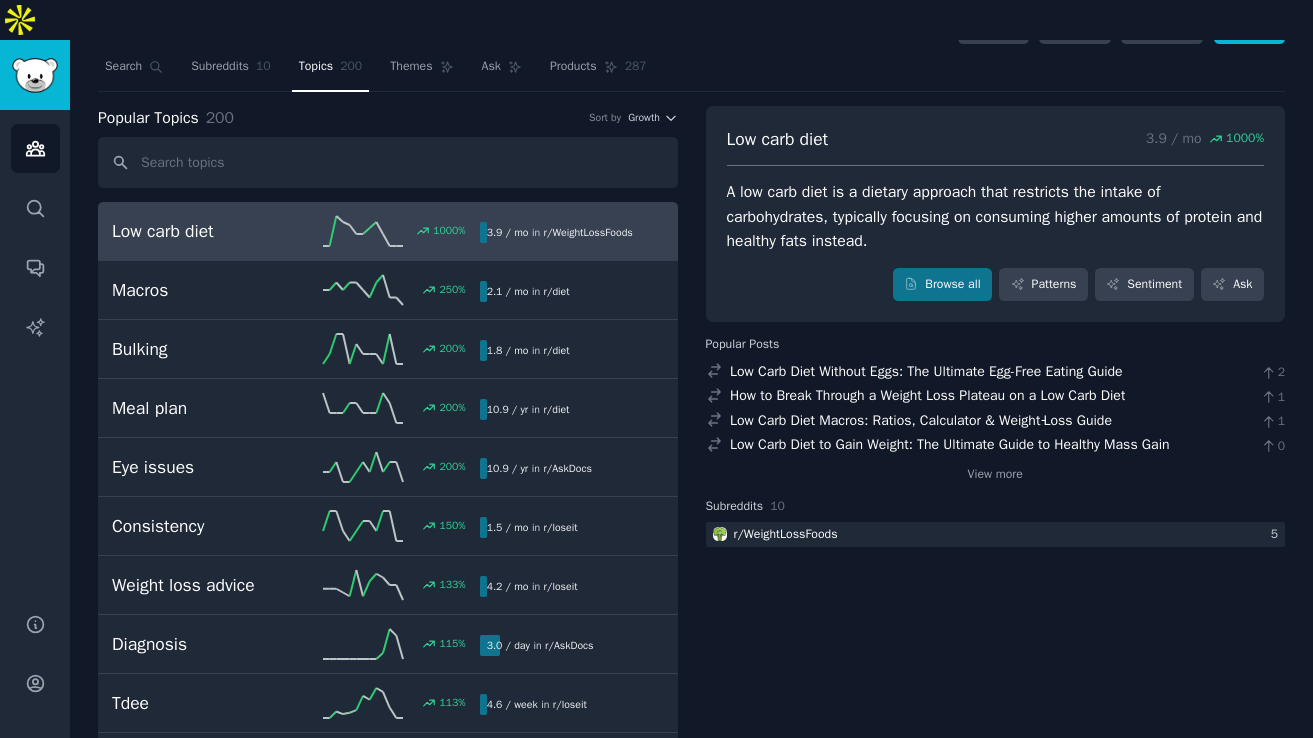scroll, scrollTop: 0, scrollLeft: 0, axis: both 